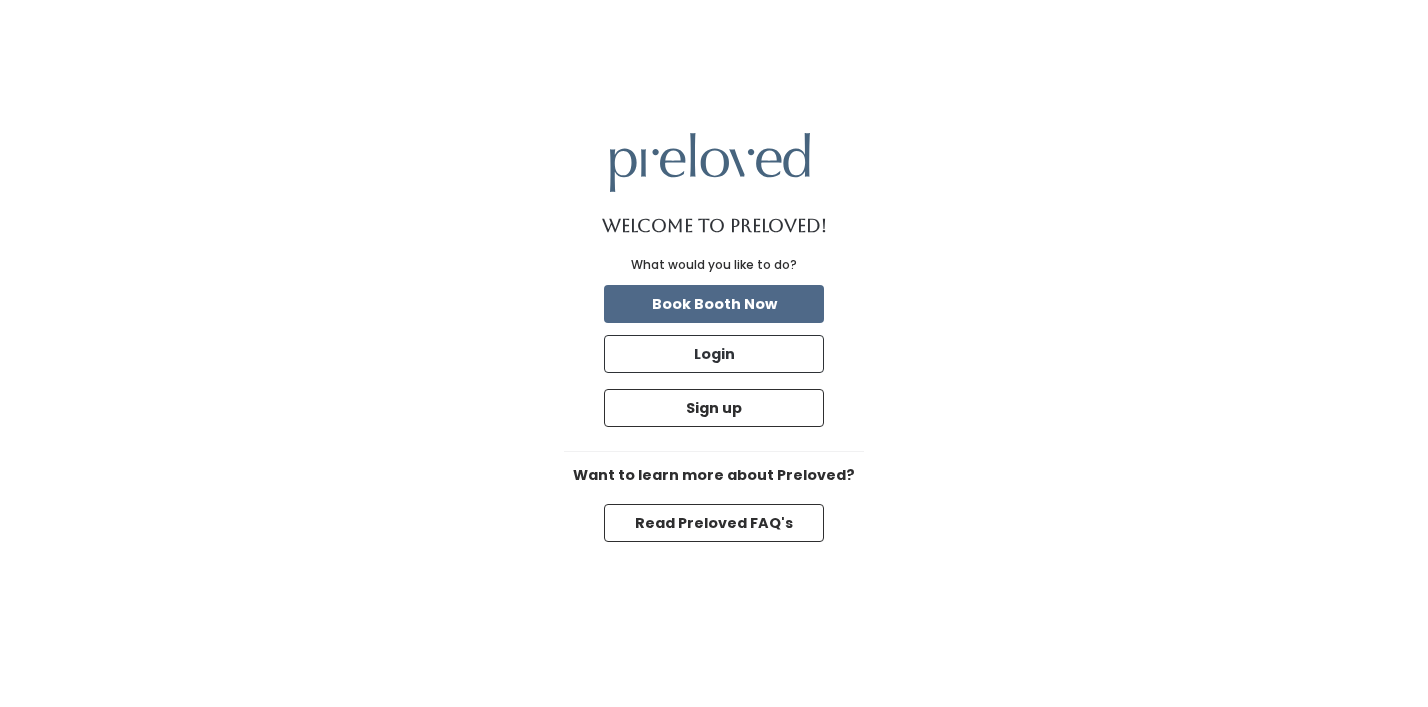 scroll, scrollTop: 0, scrollLeft: 0, axis: both 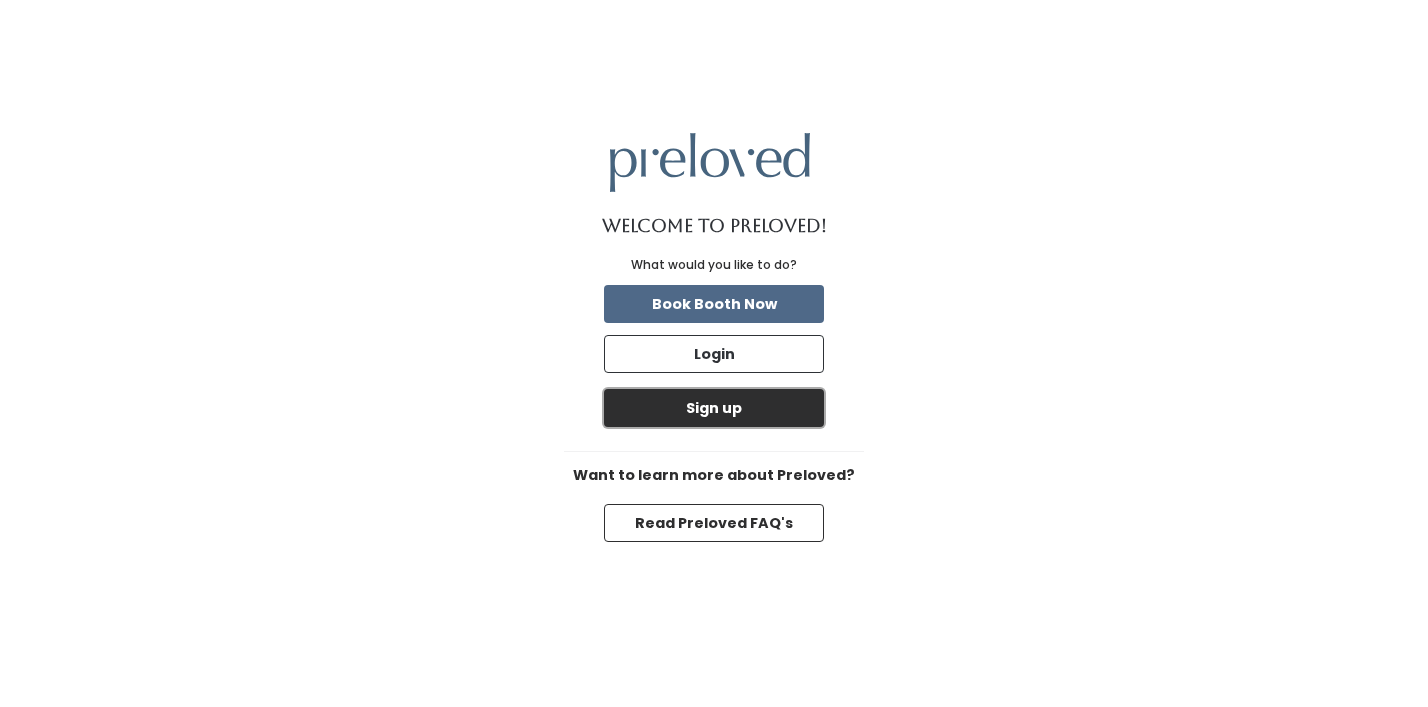 click on "Sign up" at bounding box center (714, 408) 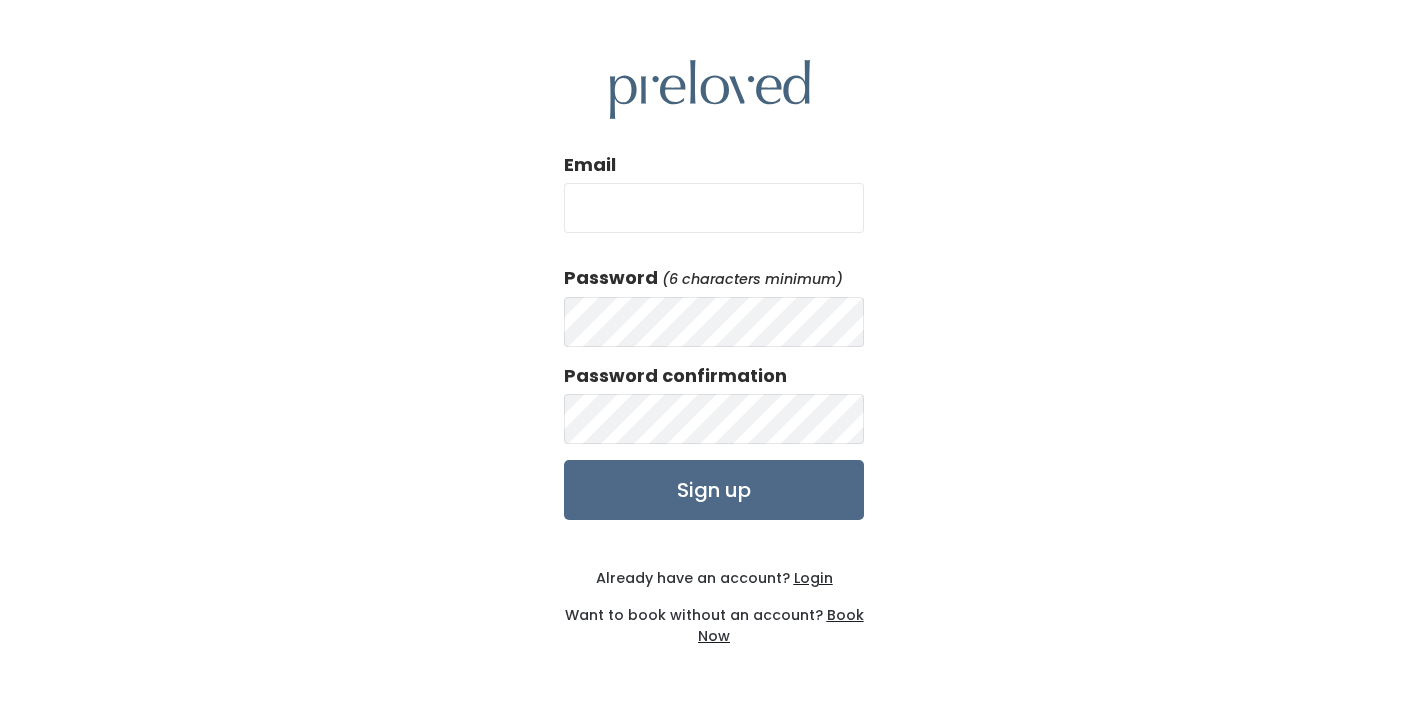 scroll, scrollTop: 0, scrollLeft: 0, axis: both 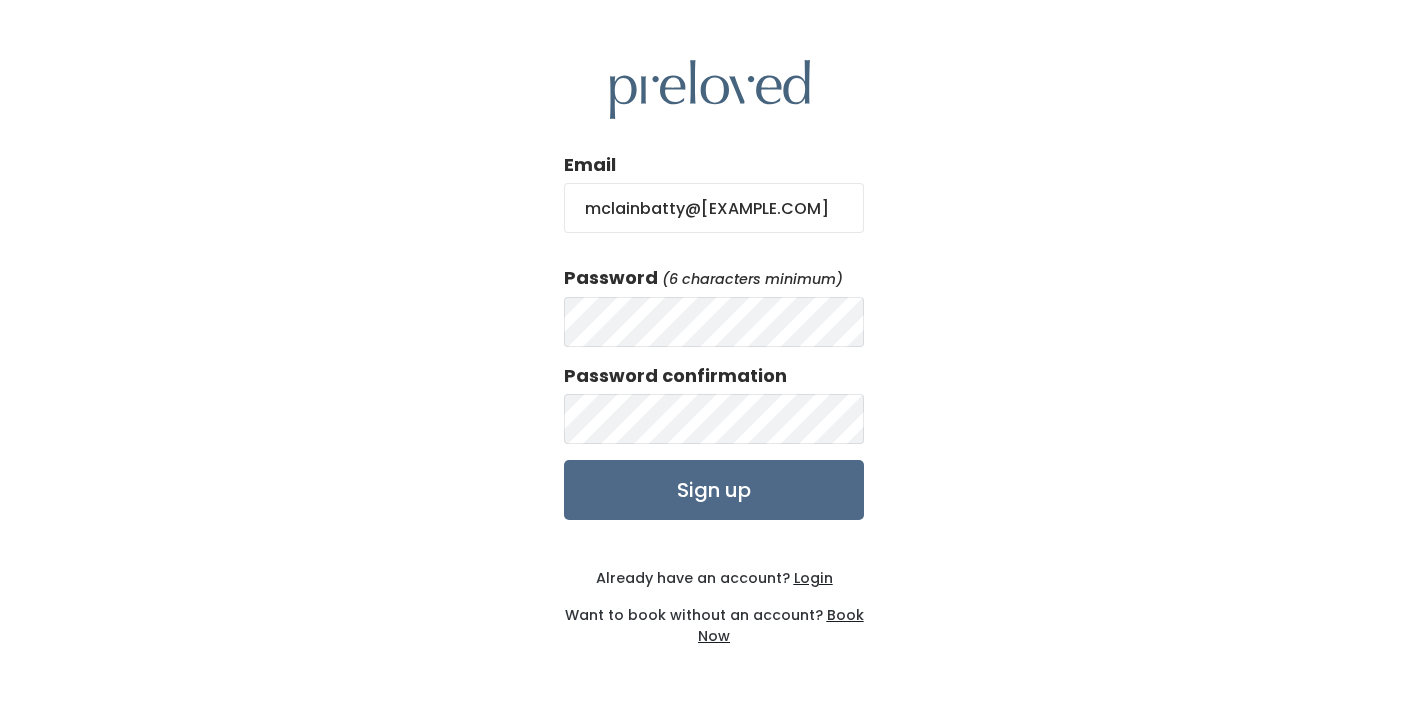 type on "mclainbatty@[EXAMPLE.COM]" 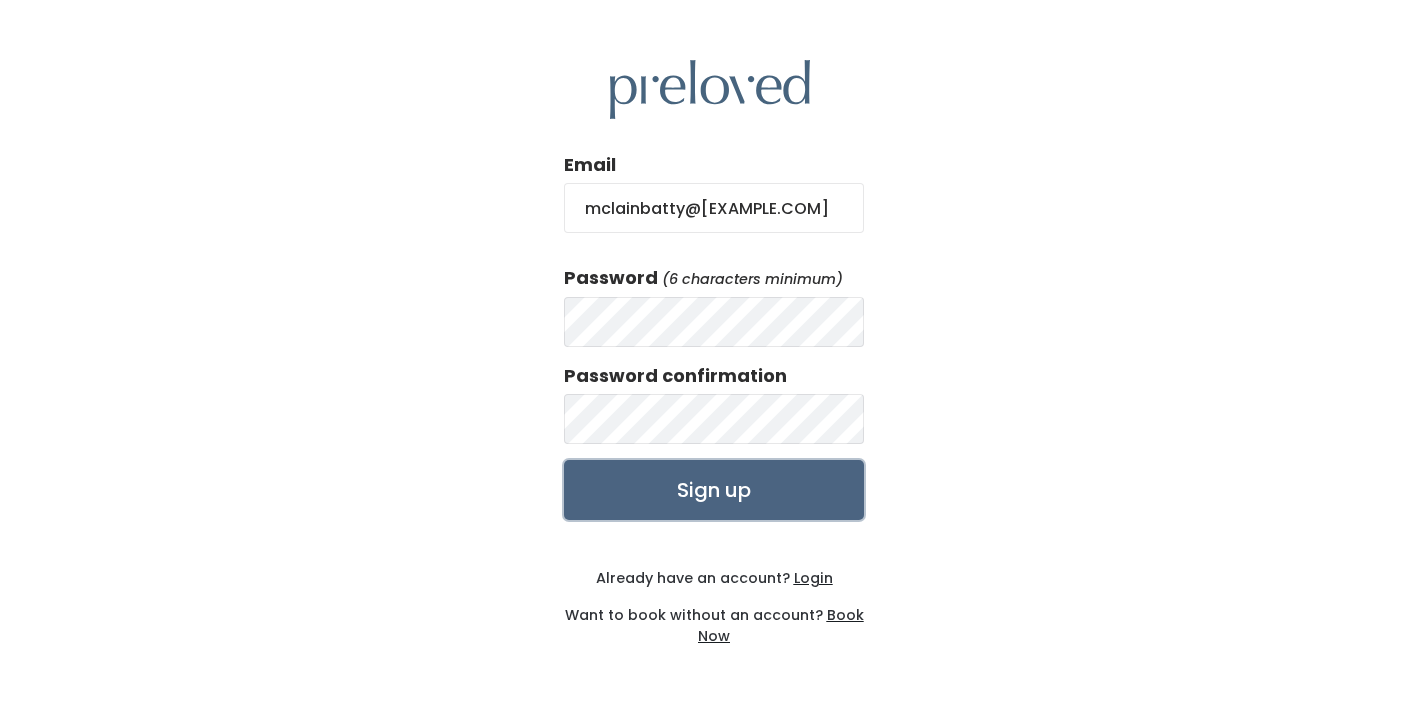 click on "Sign up" at bounding box center (714, 490) 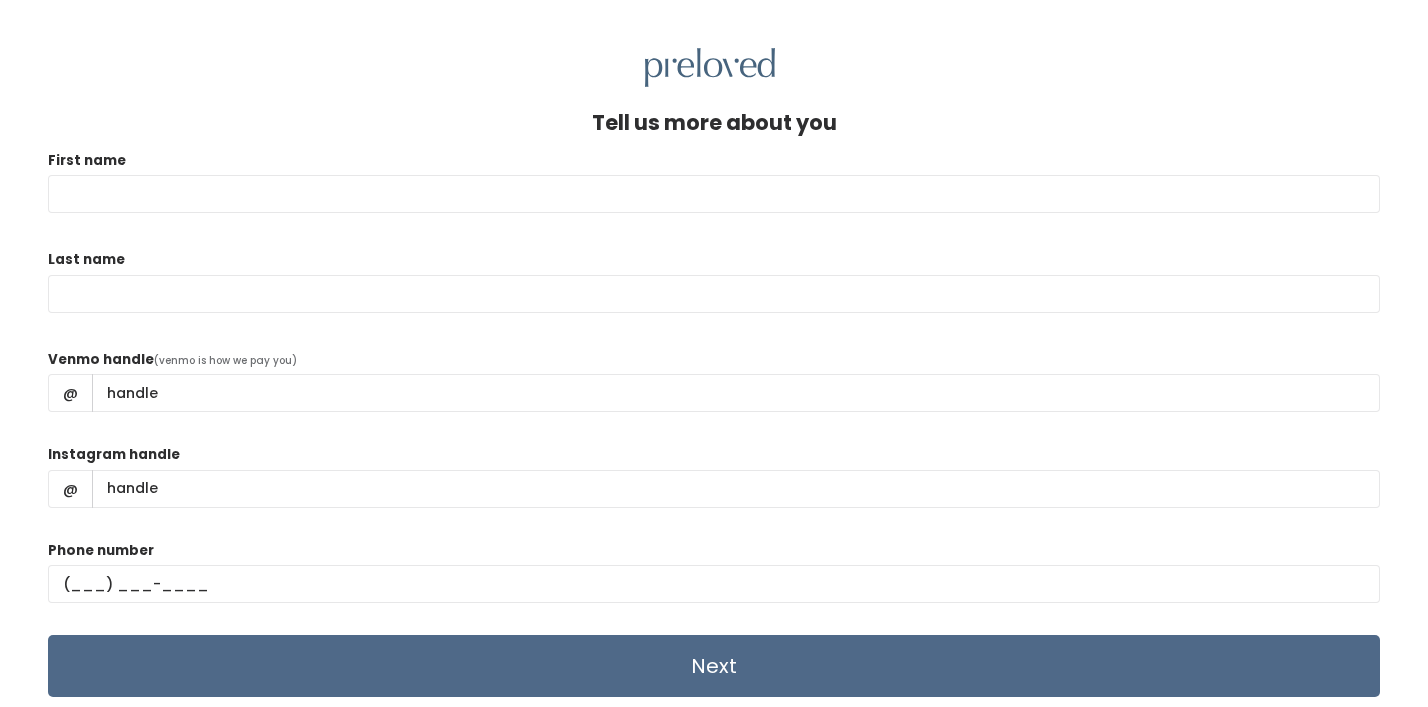 scroll, scrollTop: 0, scrollLeft: 0, axis: both 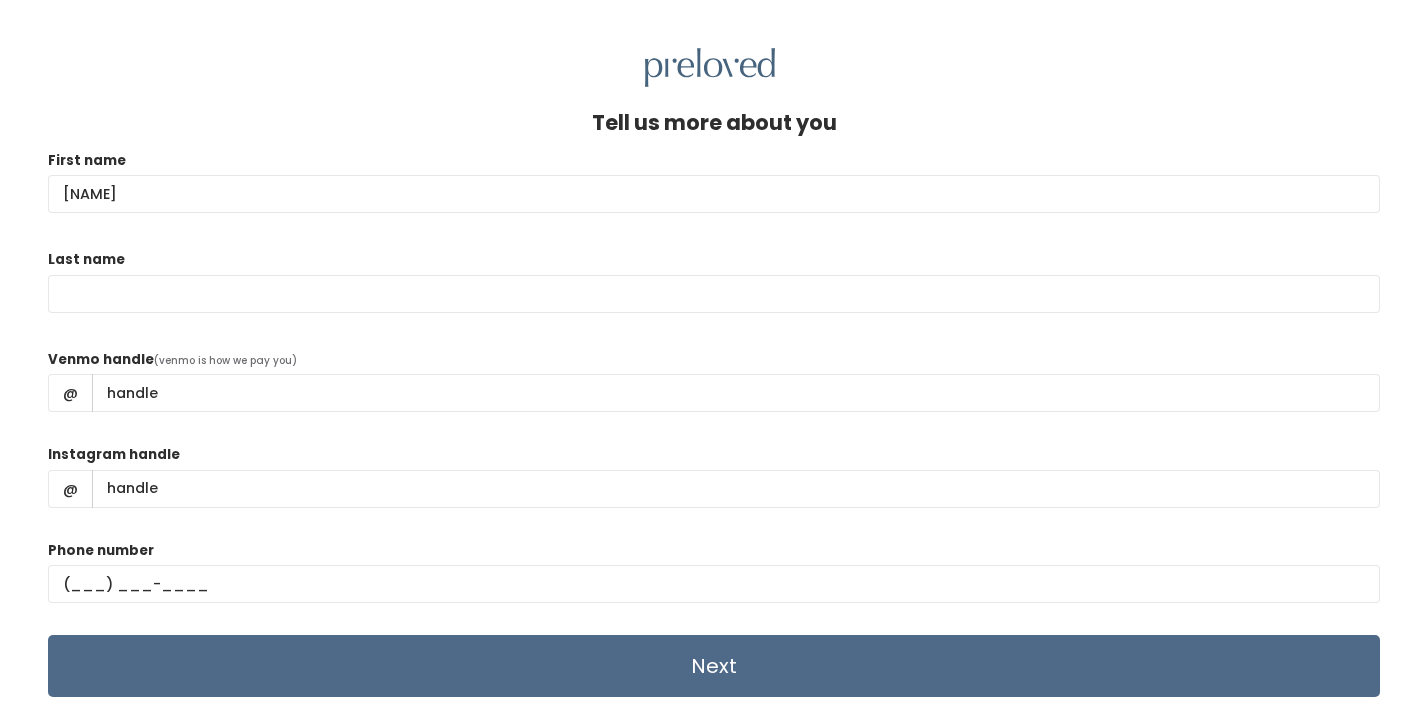 type on "[NAME]" 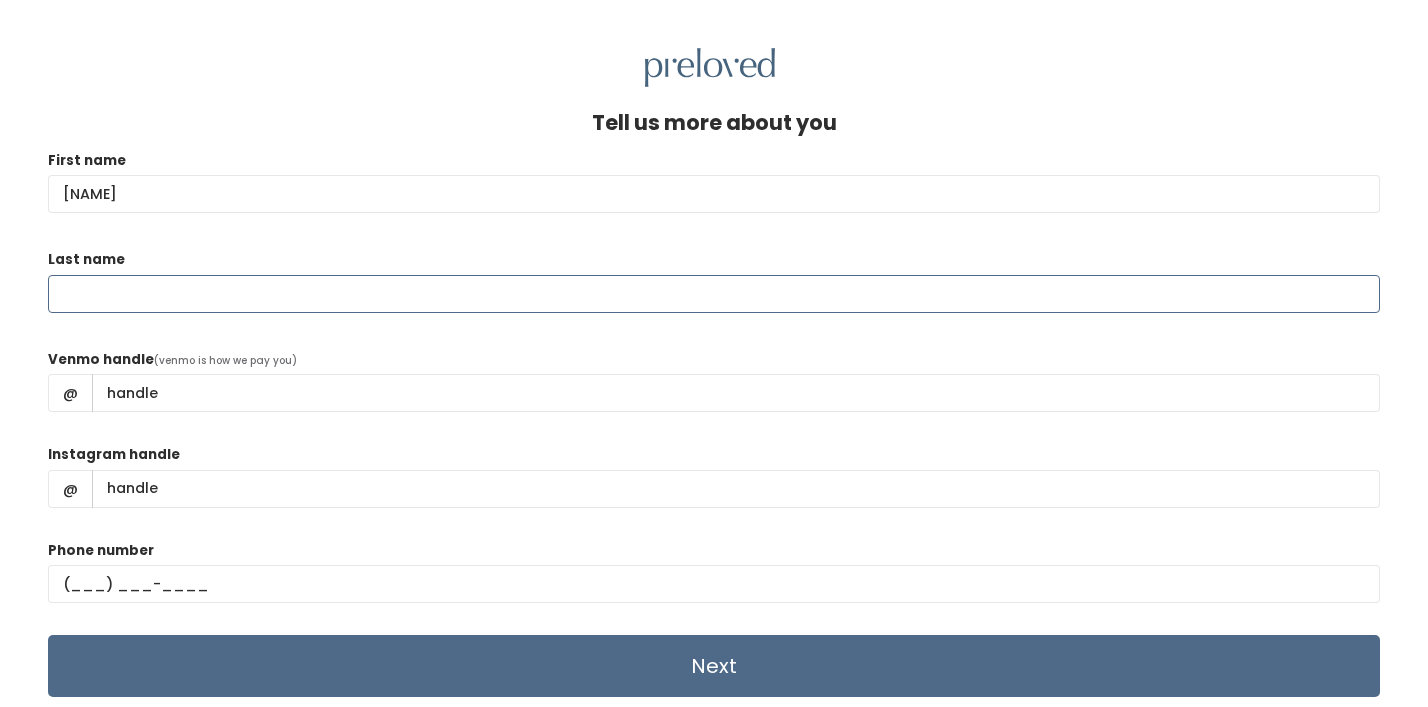 click on "Last name" at bounding box center (714, 294) 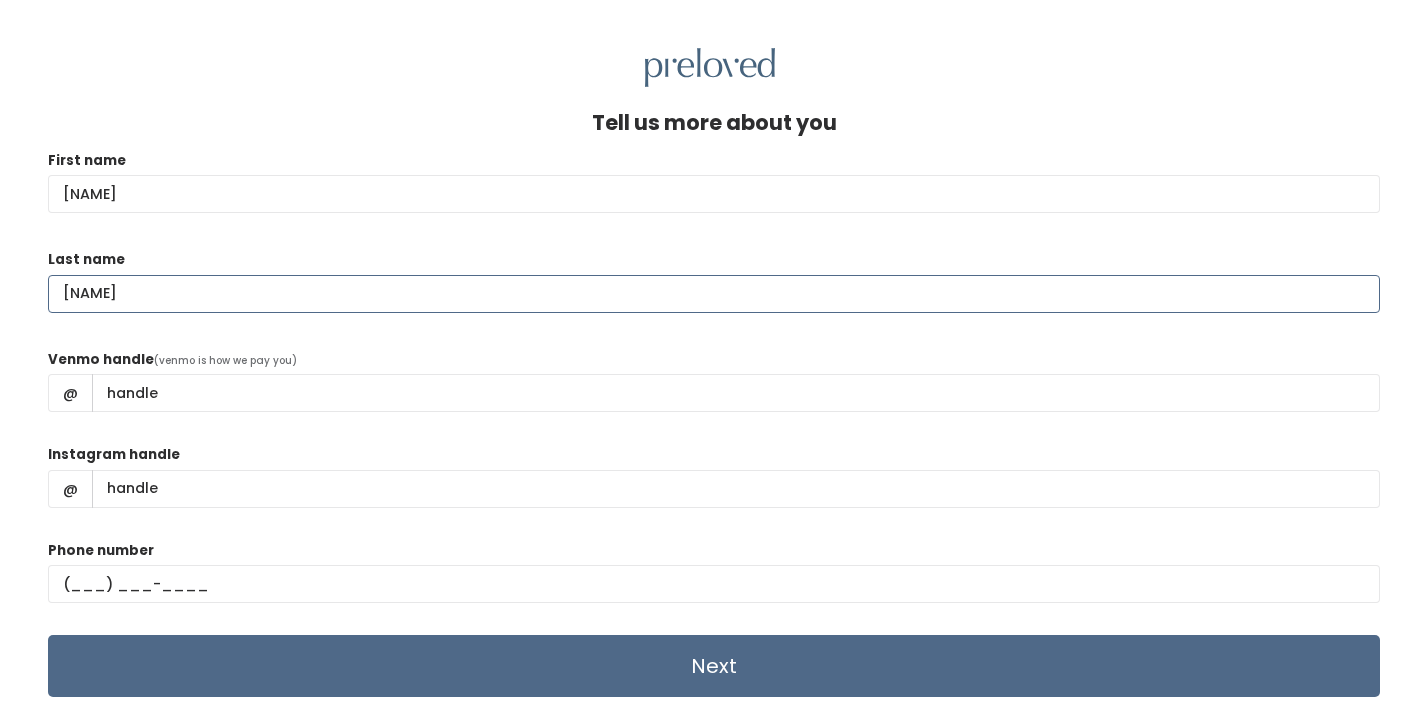 type on "Batty" 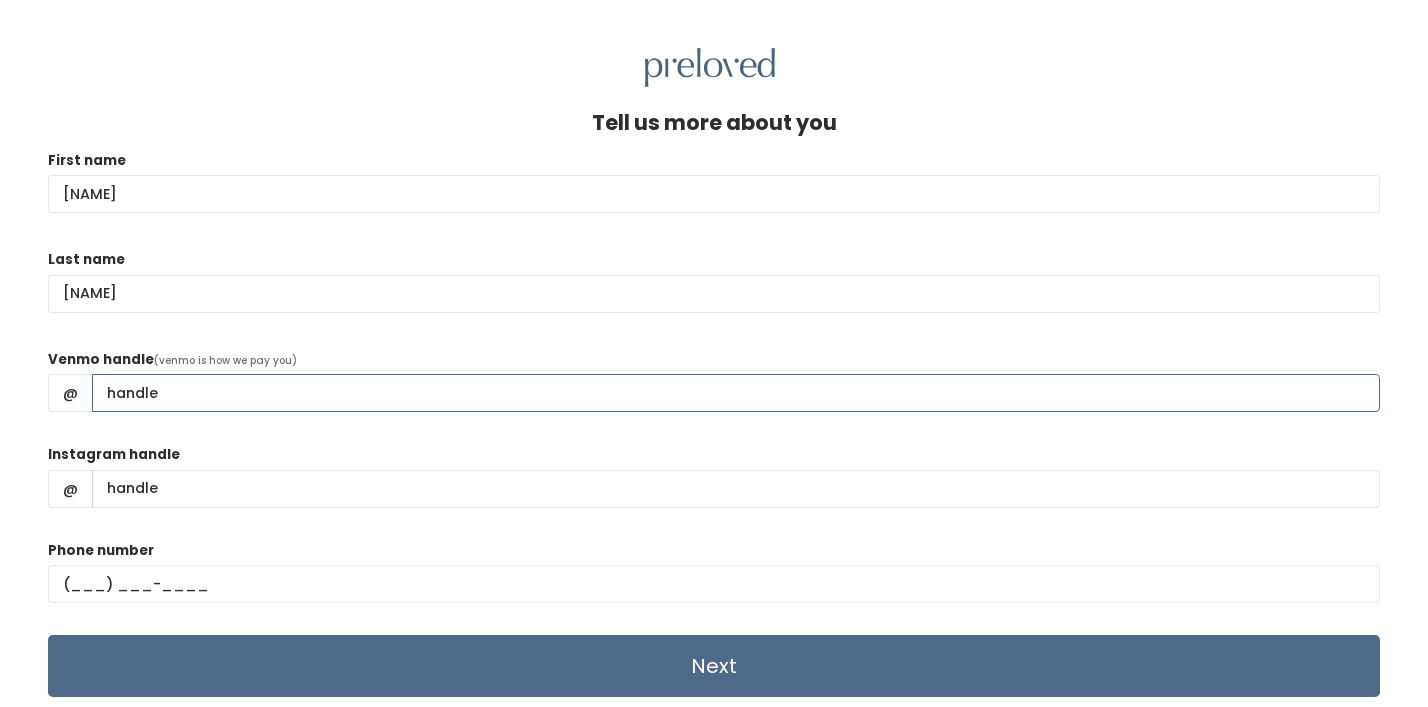 click on "Venmo handle" at bounding box center [736, 393] 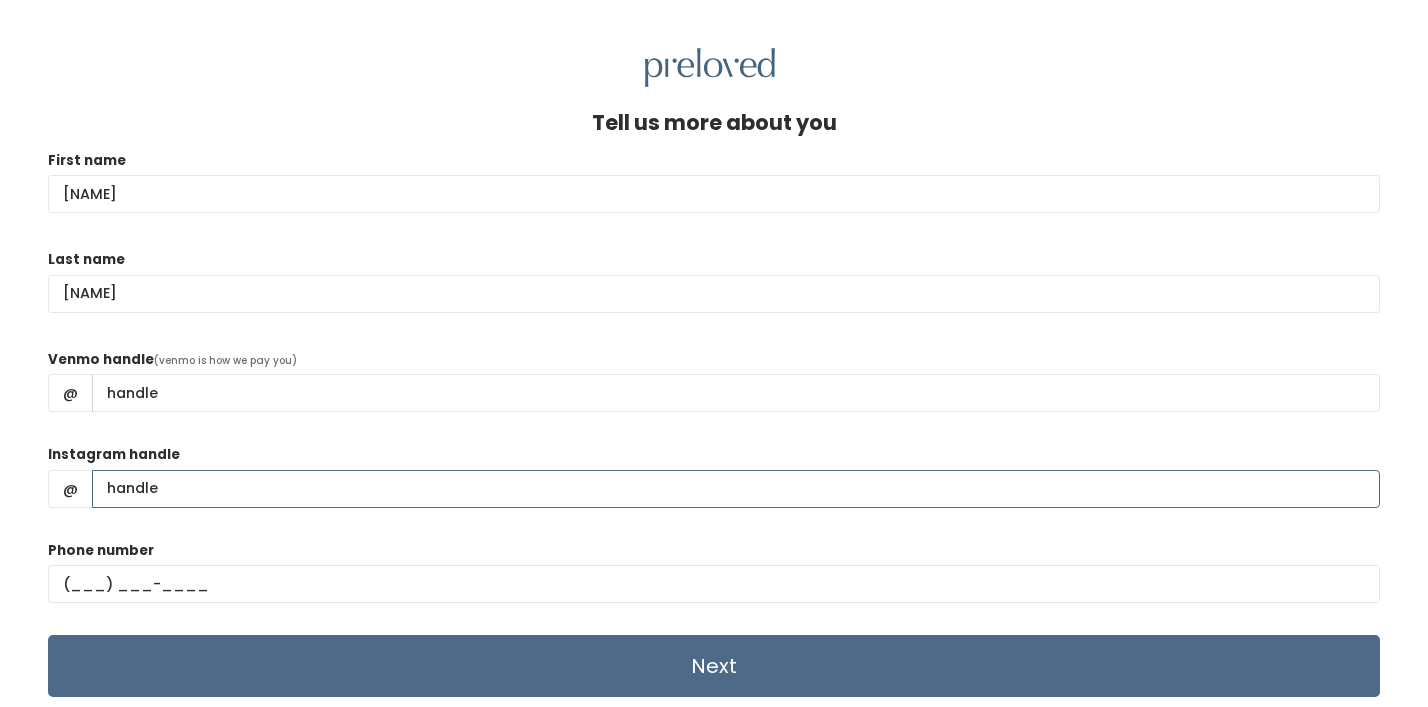 click on "Instagram handle" at bounding box center (736, 489) 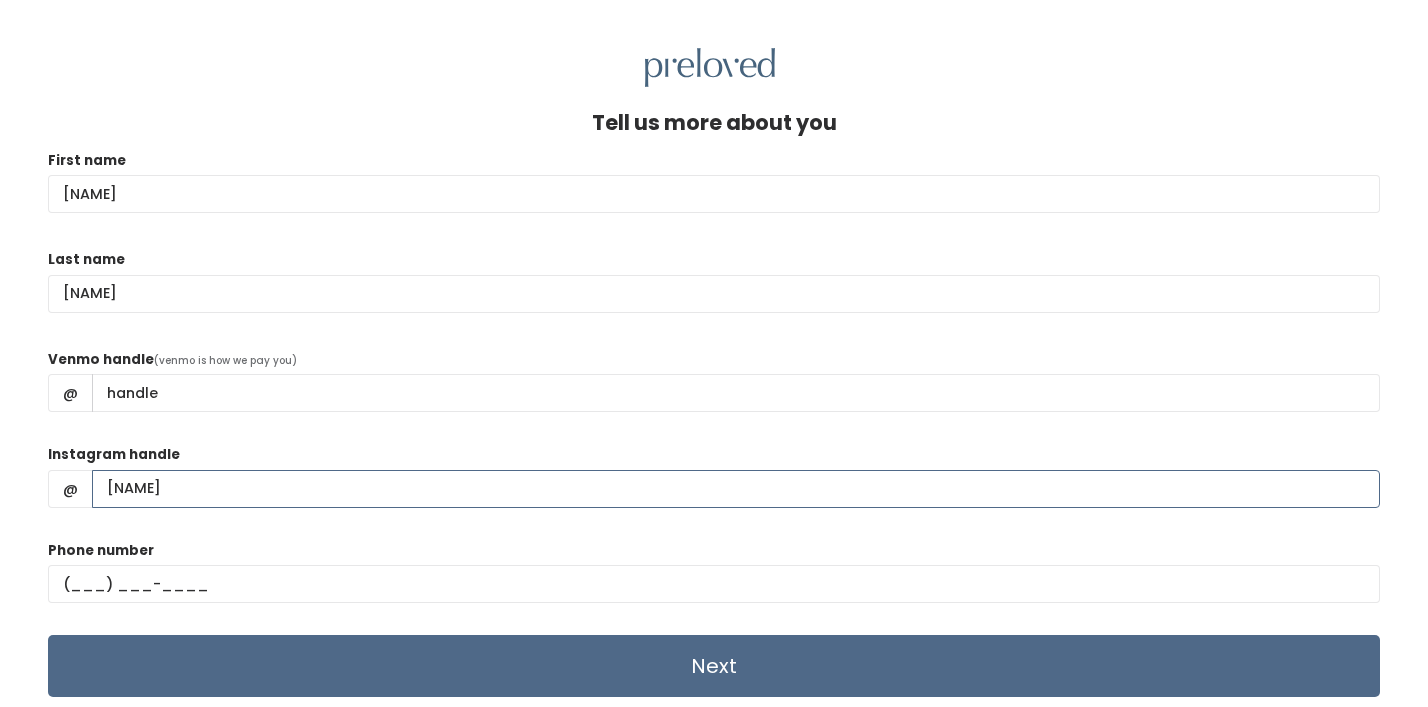 type on "mclain-batty" 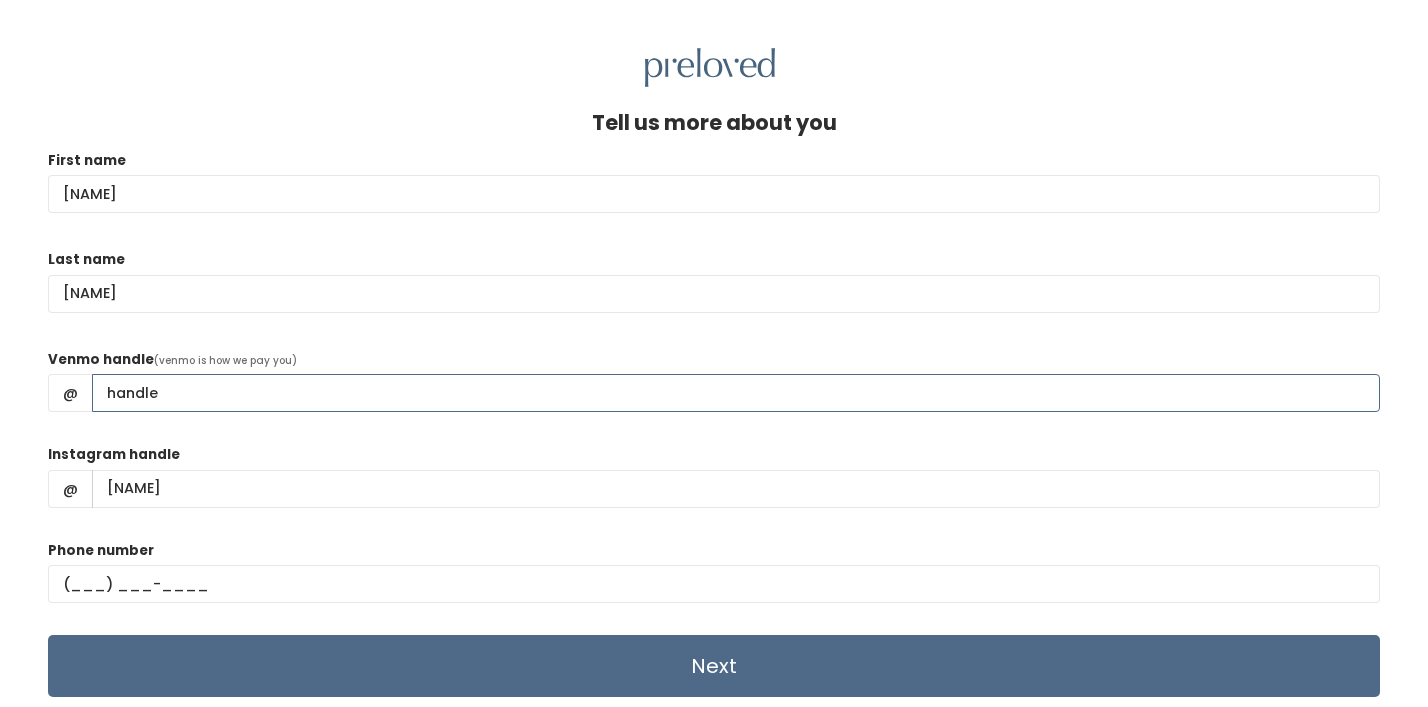 click on "Venmo handle" at bounding box center (736, 393) 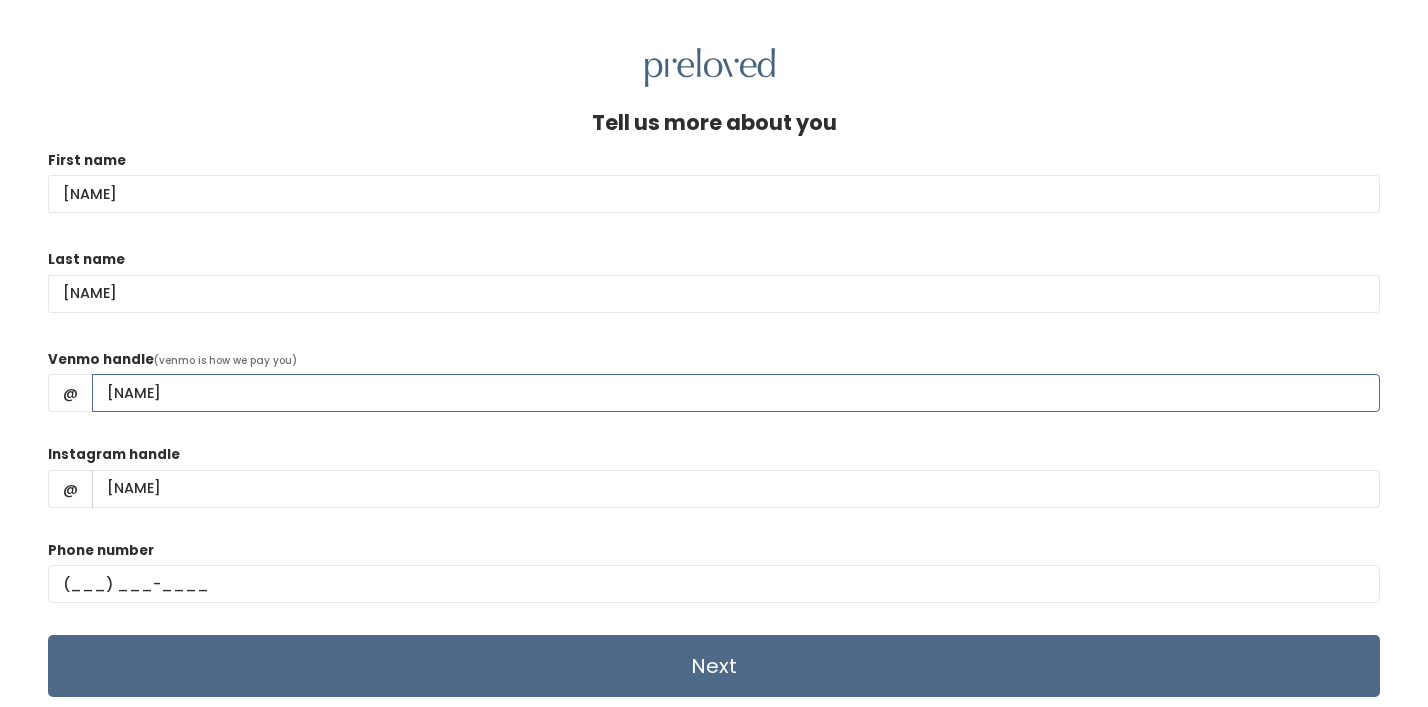 type on "mclain-batty" 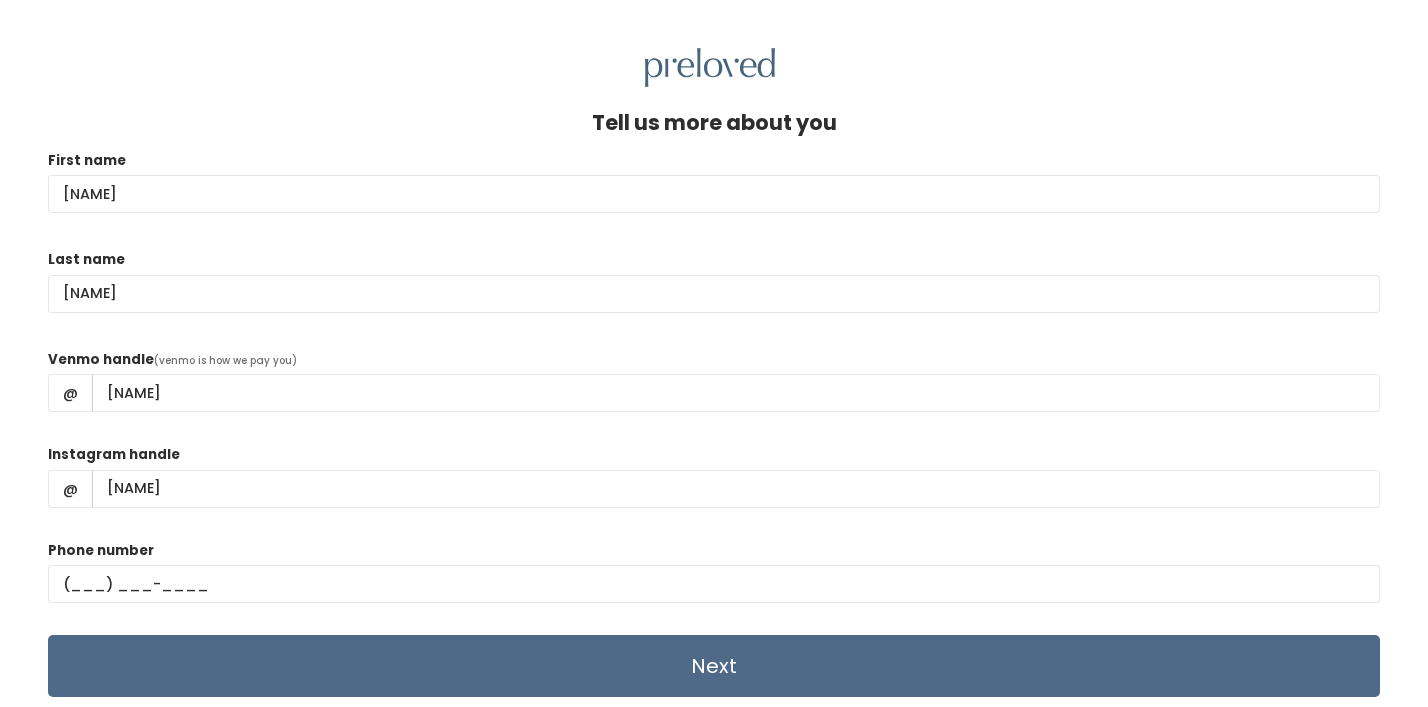 click on "First name
Mclain
Last name
Batty
Venmo handle  (venmo is how we pay you)
@
mclain-batty
Instagram handle
@
mclain-batty
Phone number
Next" at bounding box center (714, 424) 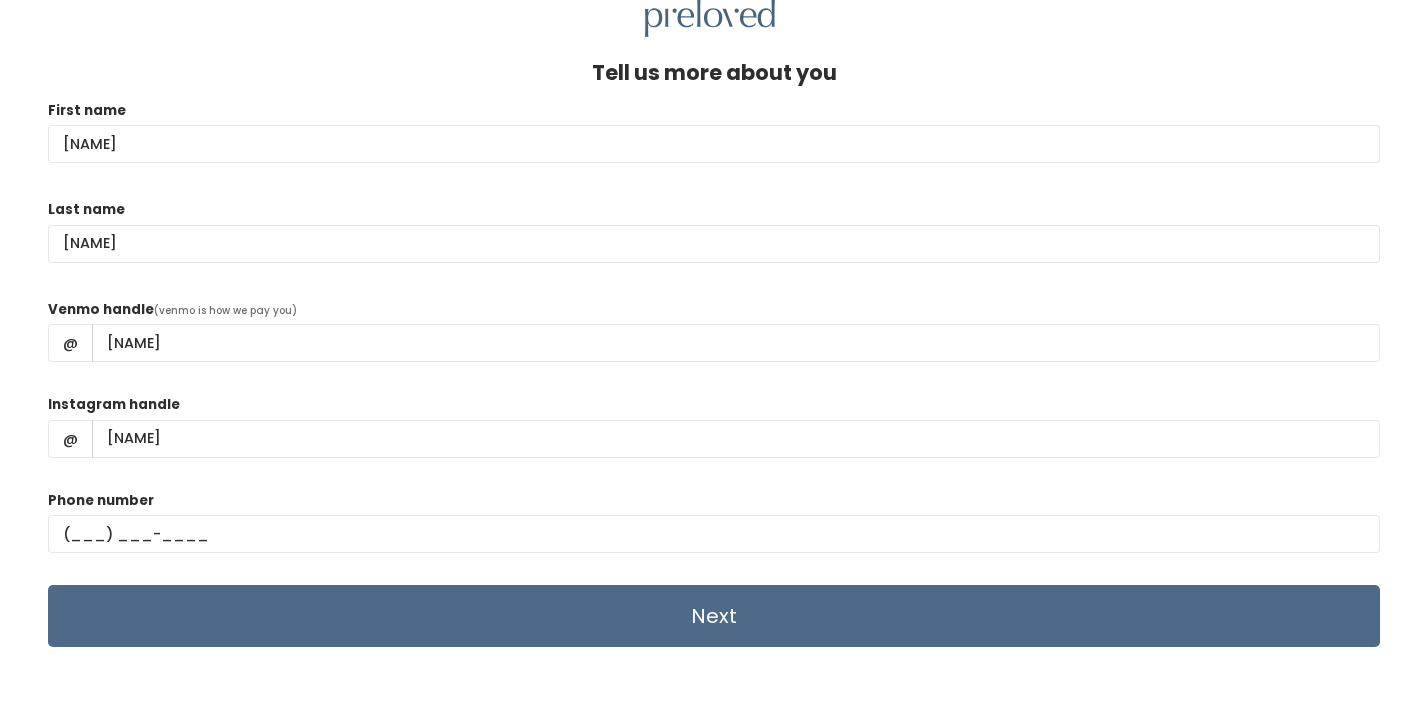 scroll, scrollTop: 86, scrollLeft: 0, axis: vertical 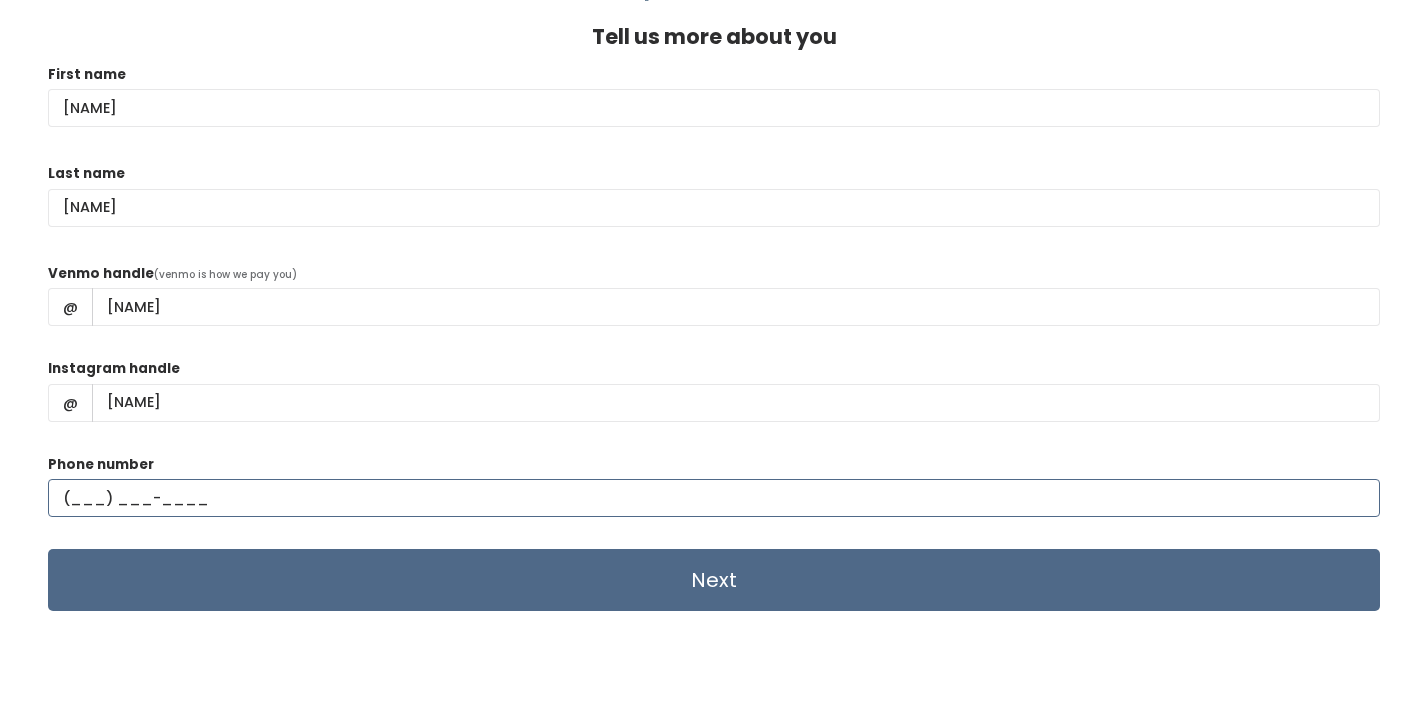 click at bounding box center (714, 498) 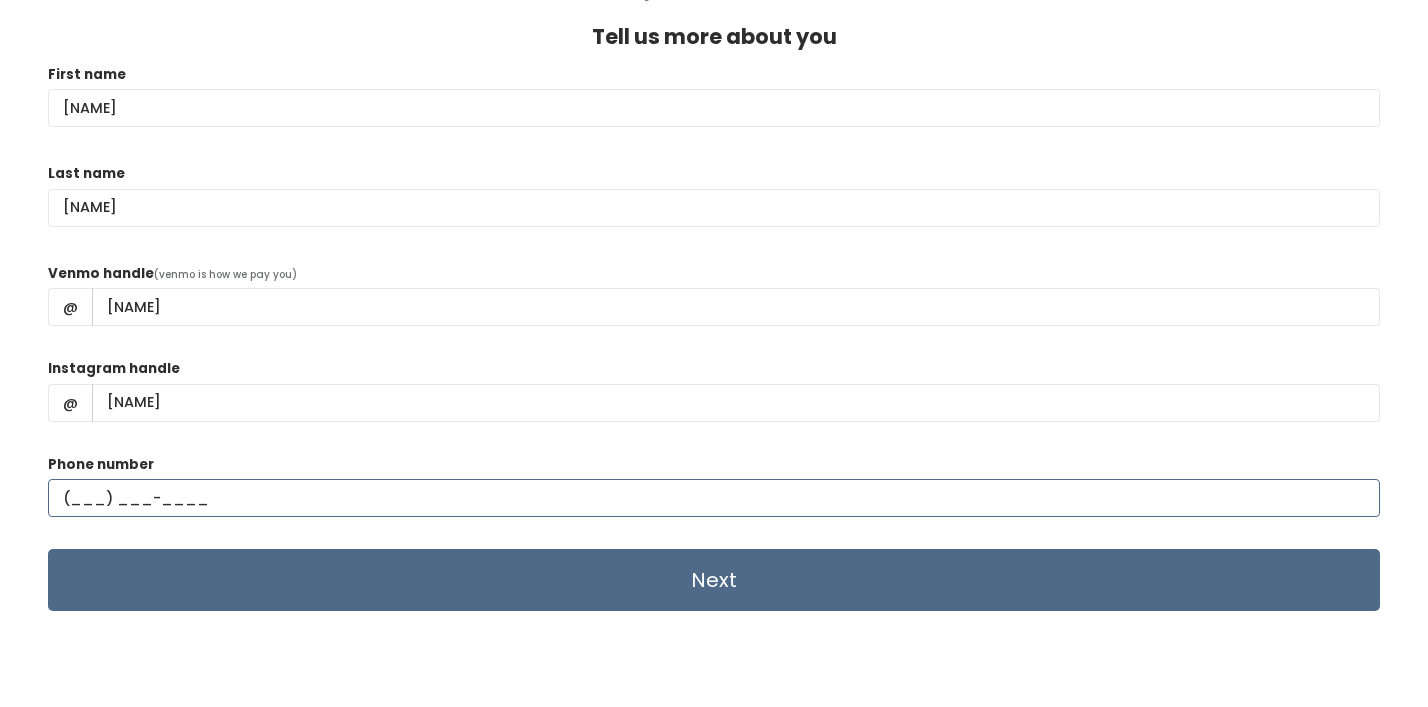 type on "(801) 380-0878" 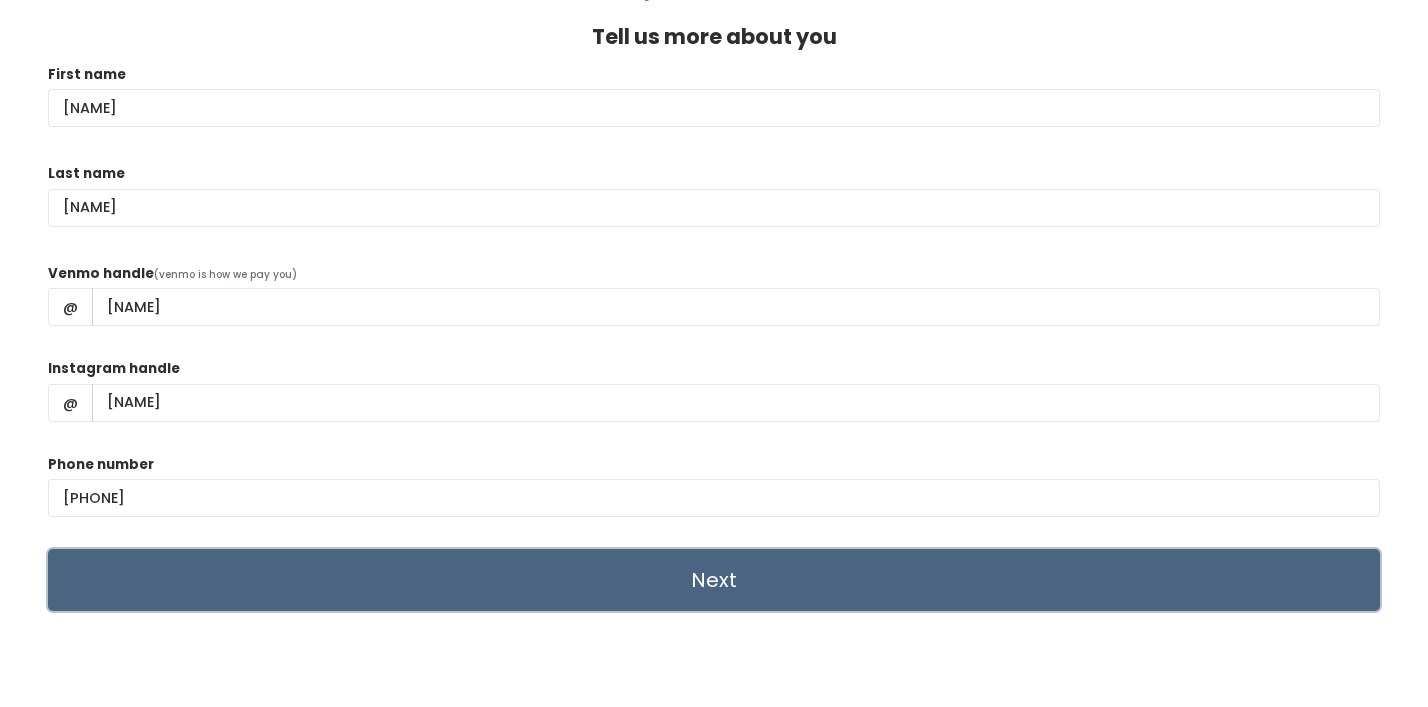click on "Next" at bounding box center [714, 580] 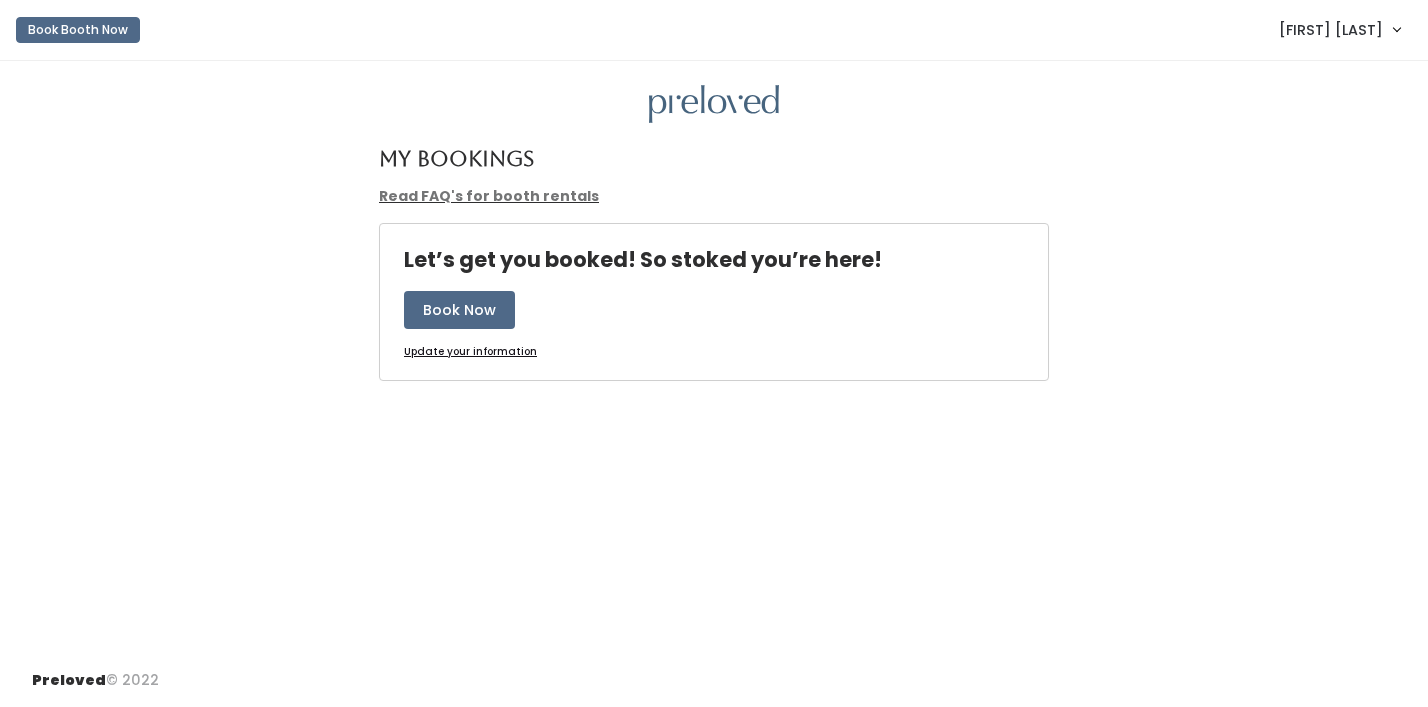 scroll, scrollTop: 0, scrollLeft: 0, axis: both 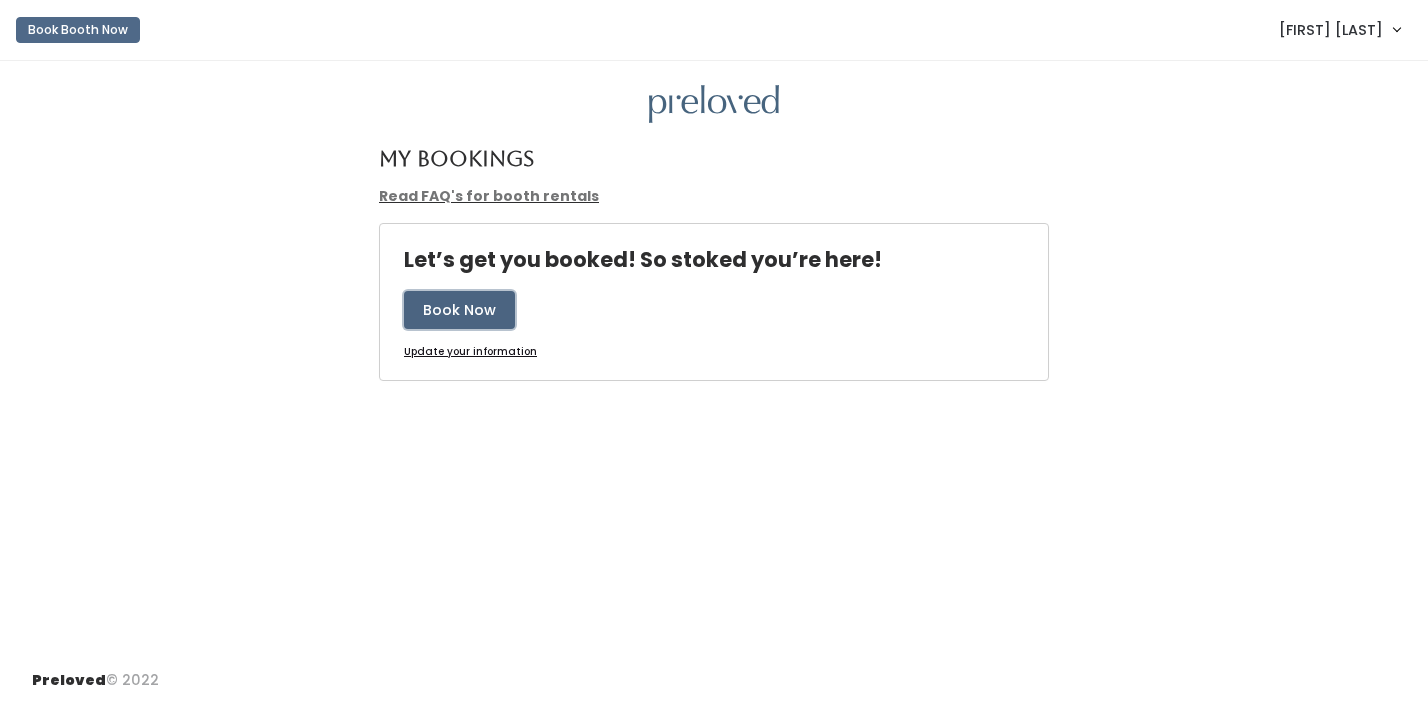 click on "Book Now" at bounding box center (459, 310) 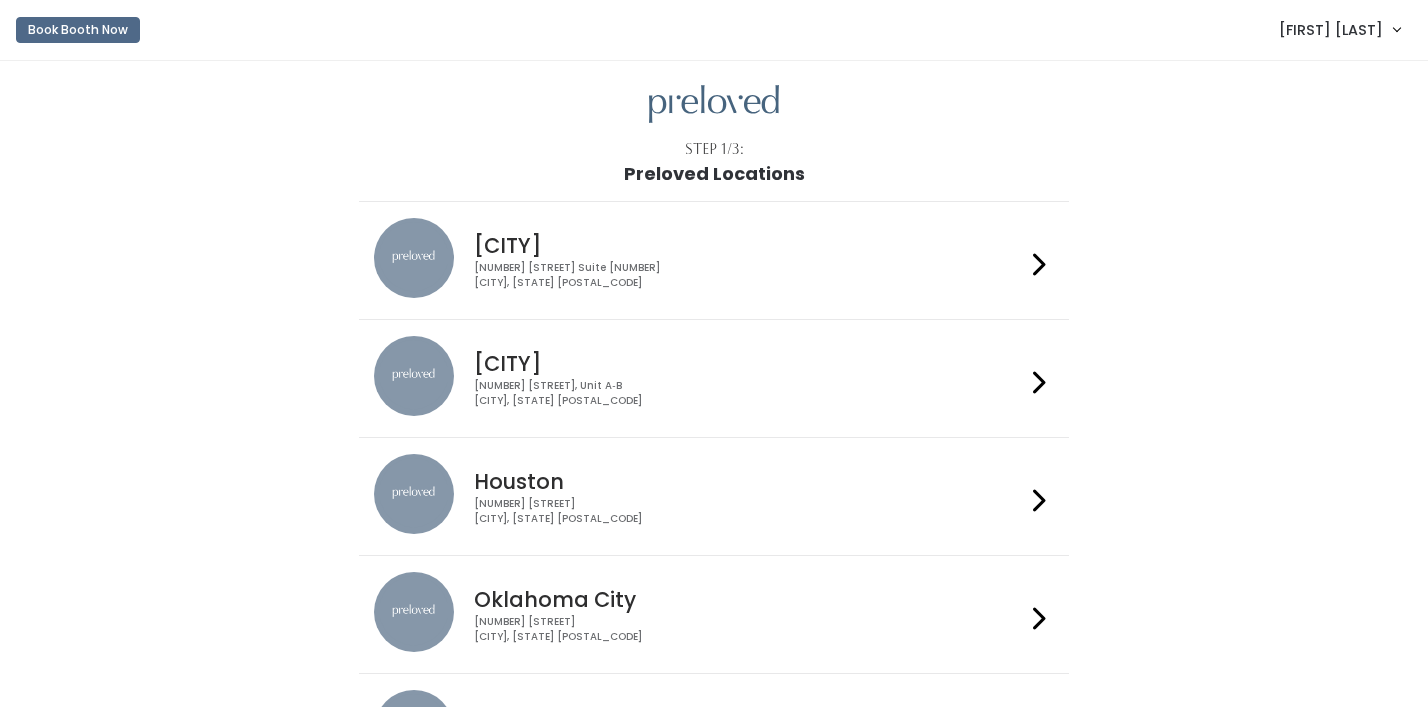 scroll, scrollTop: 0, scrollLeft: 0, axis: both 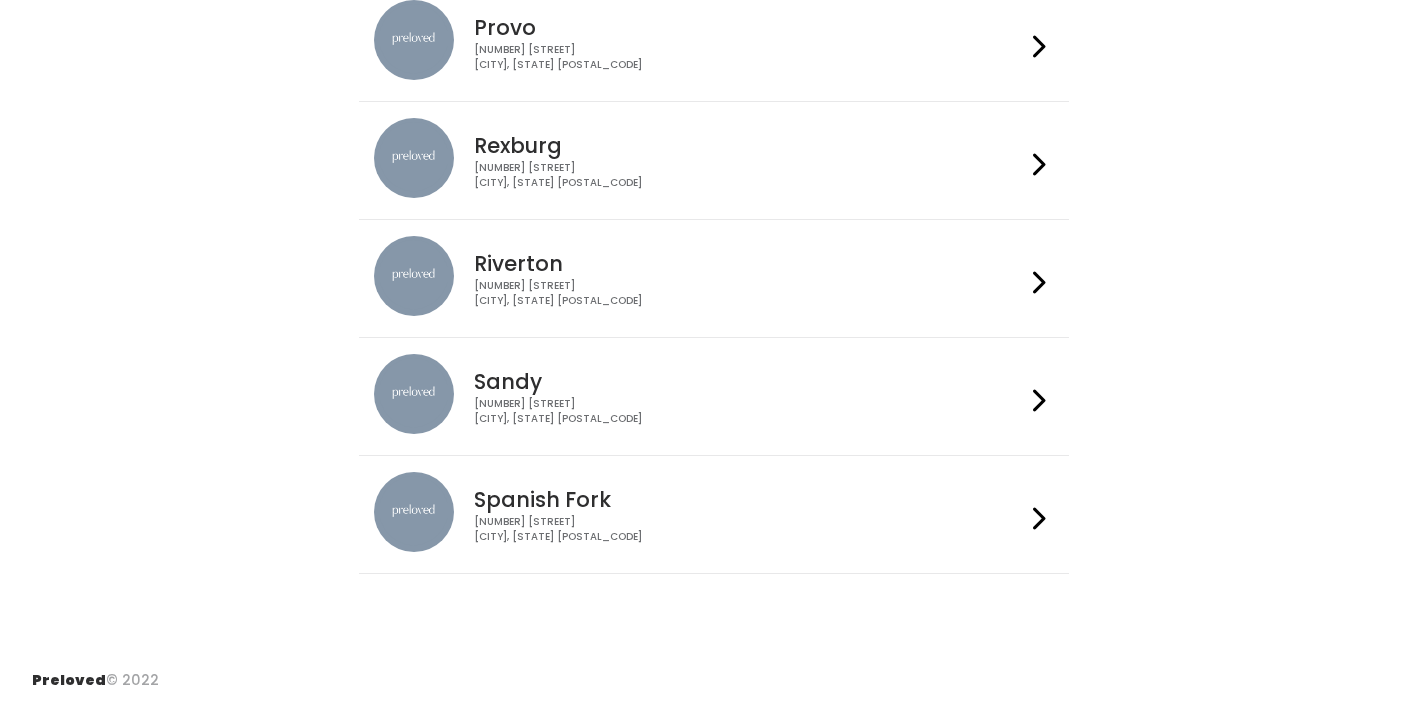 click on "Spanish Fork" at bounding box center [749, 499] 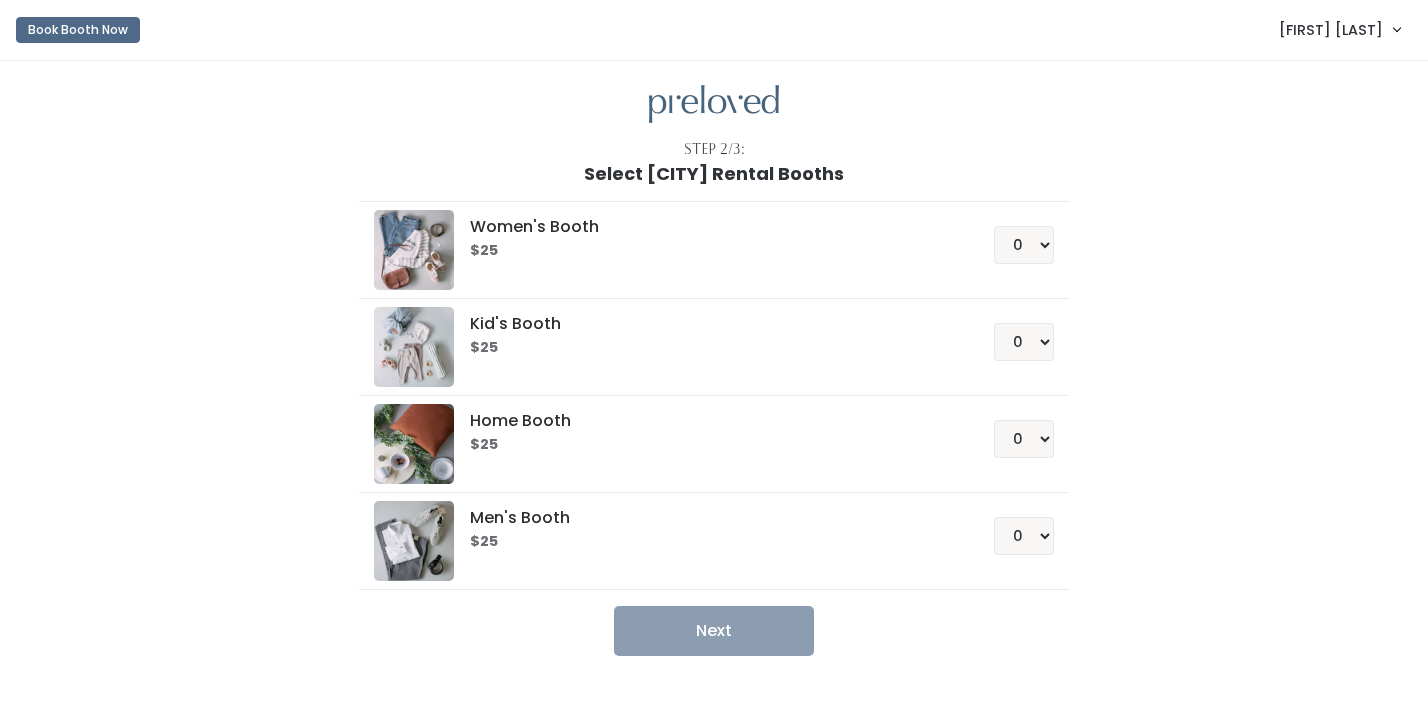 scroll, scrollTop: 0, scrollLeft: 0, axis: both 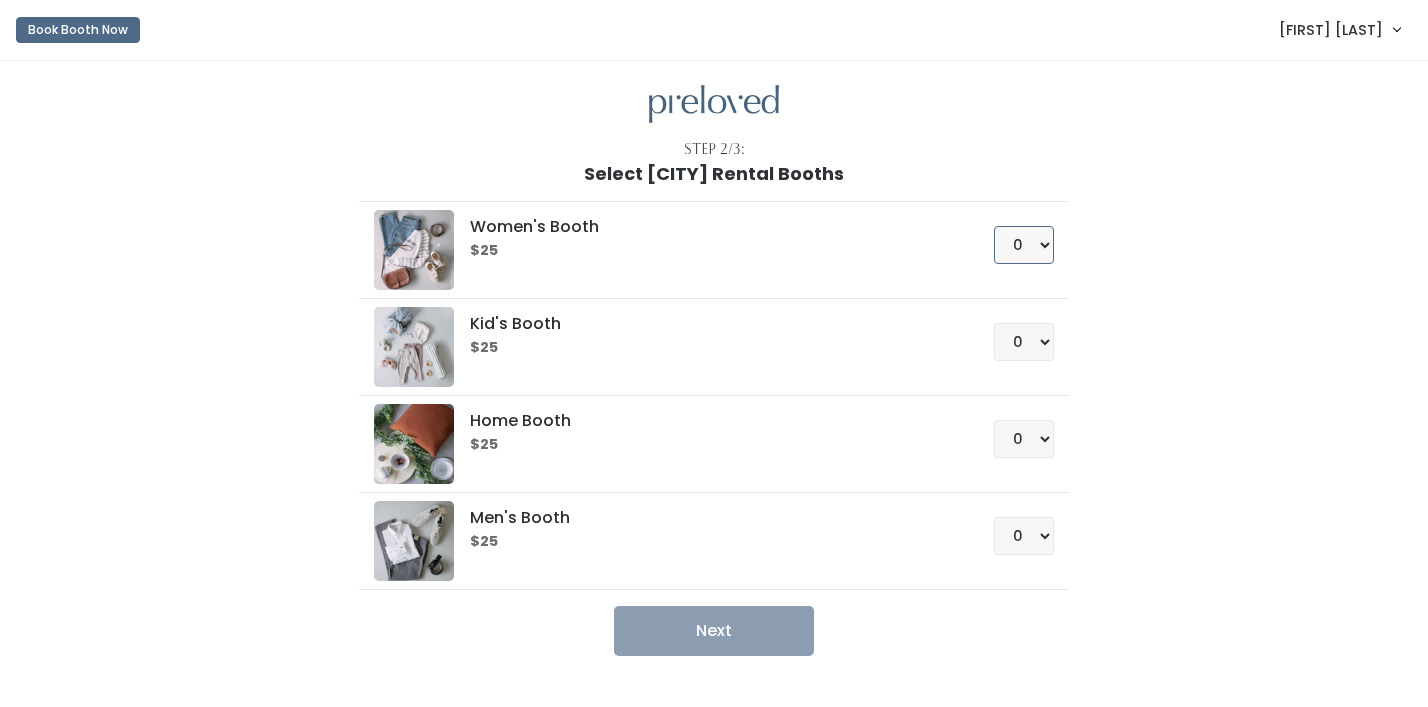 click on "0
1
2
3
4" at bounding box center [1024, 245] 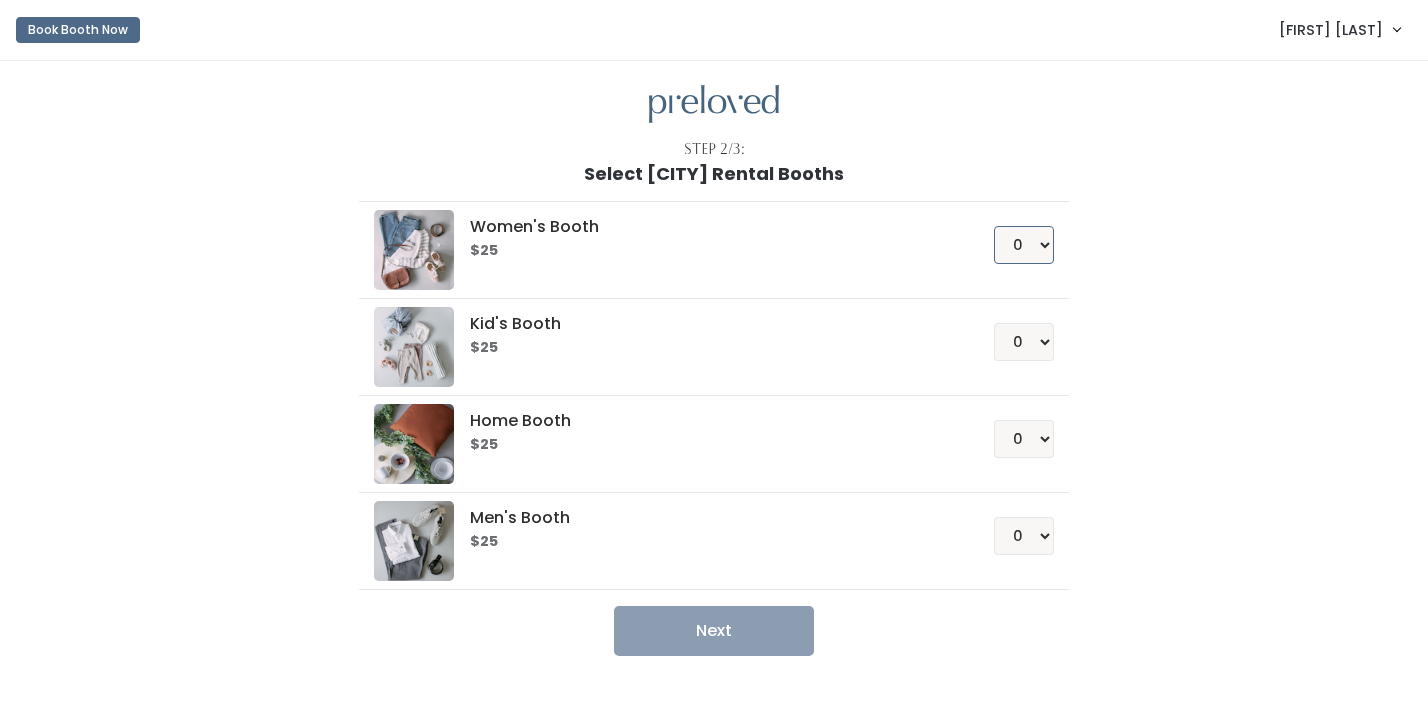 select on "1" 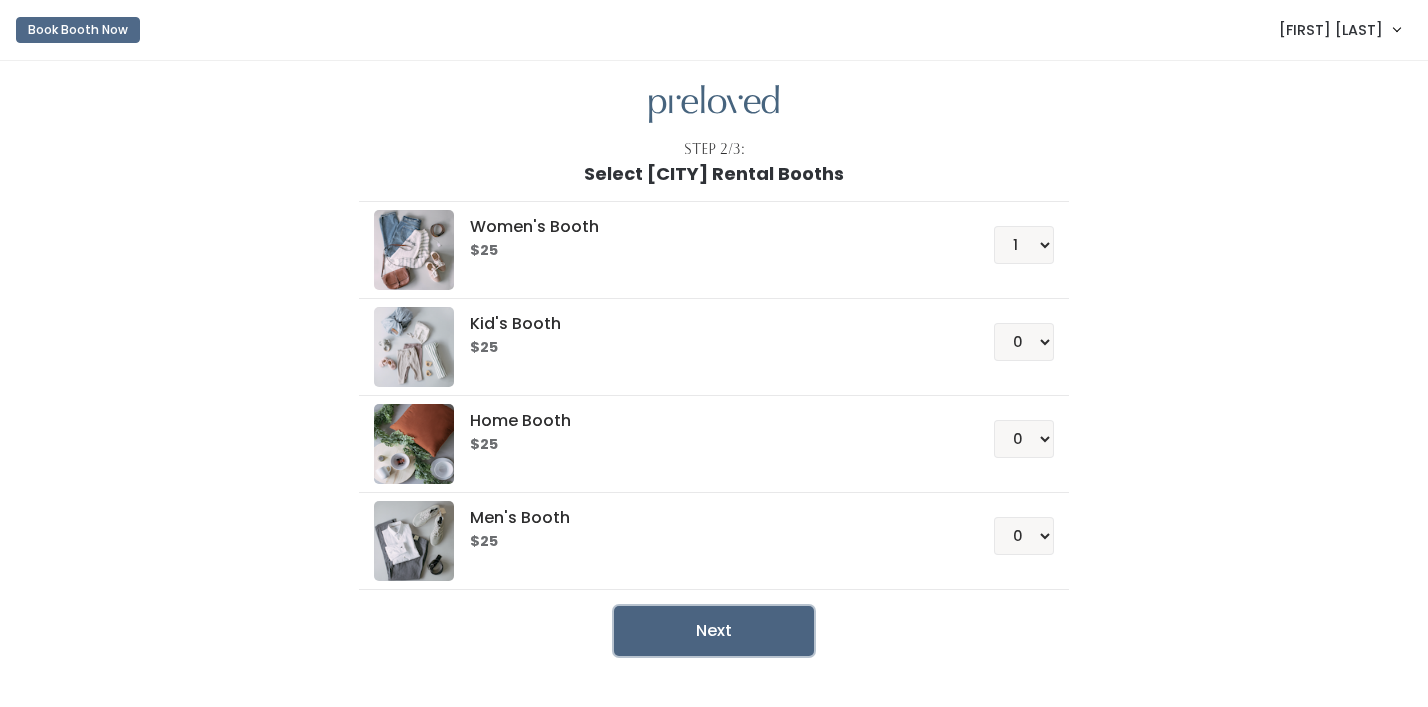 click on "Next" at bounding box center (714, 631) 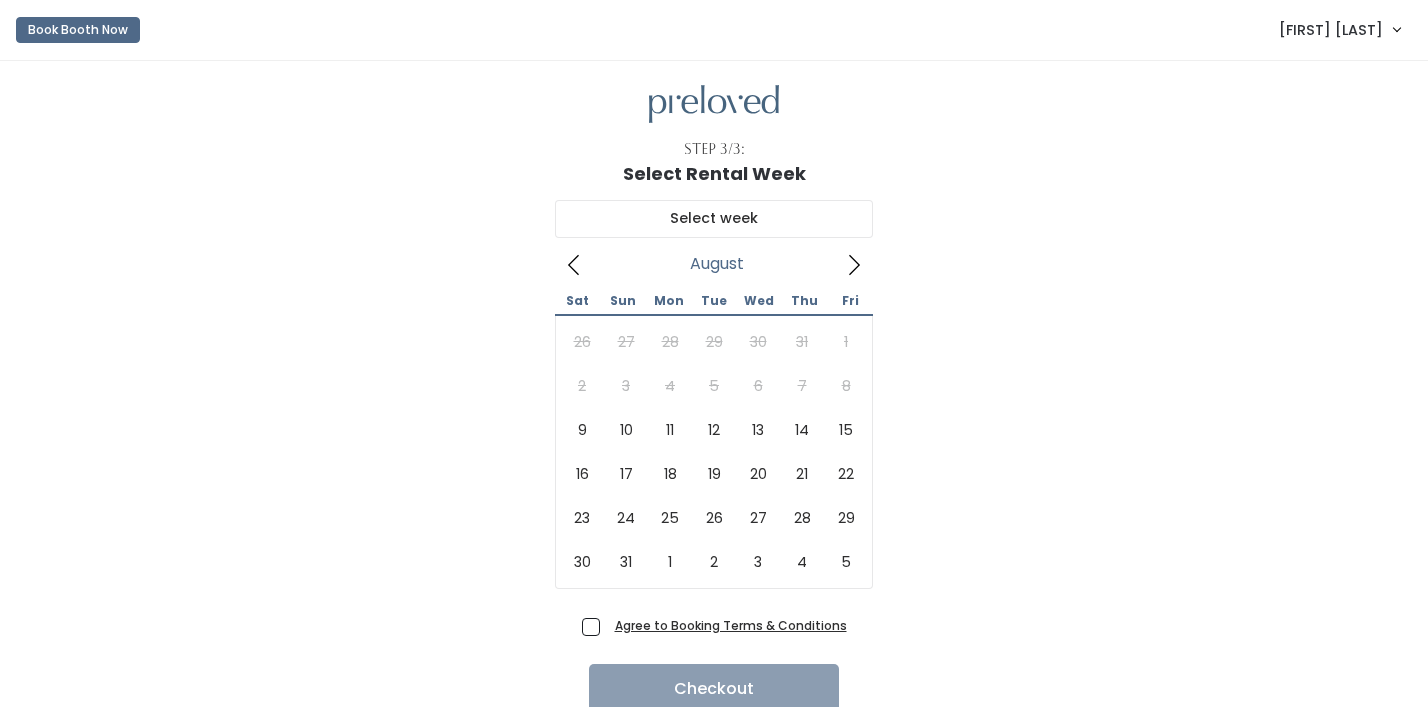 scroll, scrollTop: 0, scrollLeft: 0, axis: both 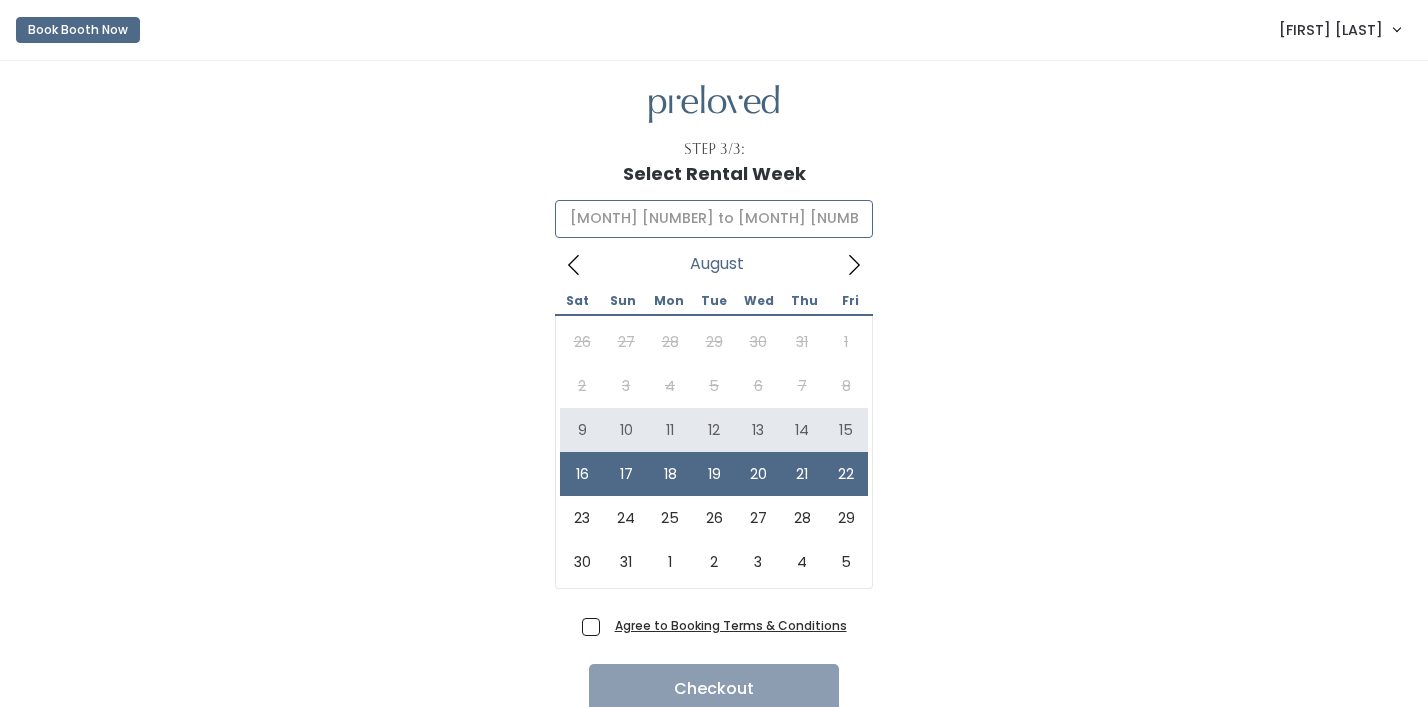 click 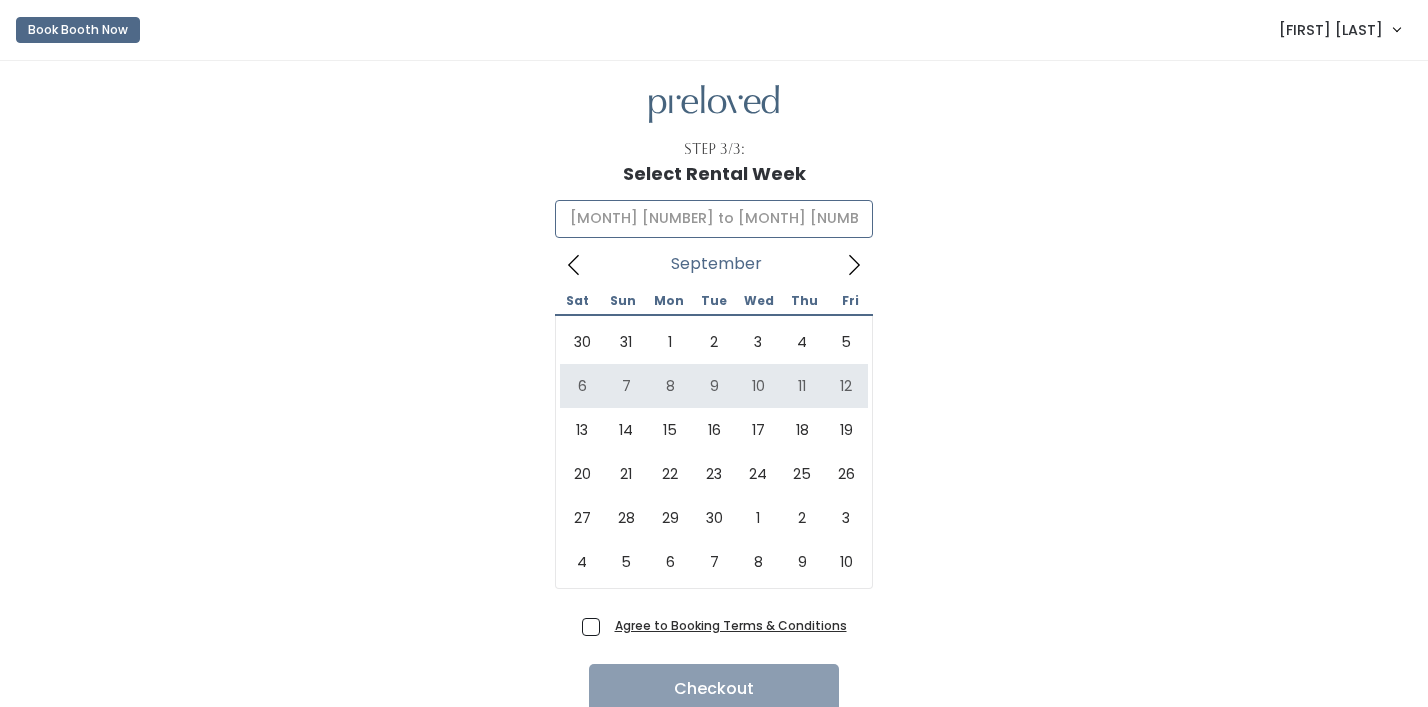 type on "September 6 to September 12" 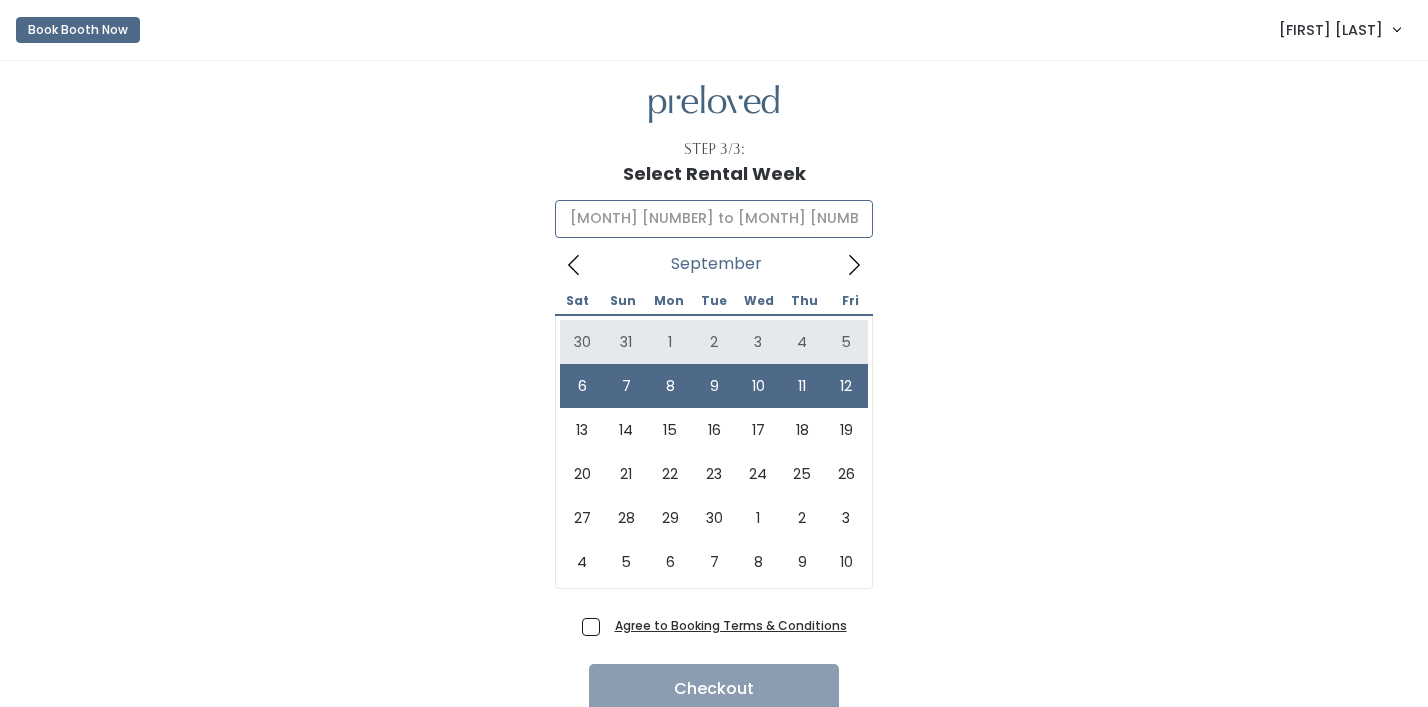 click 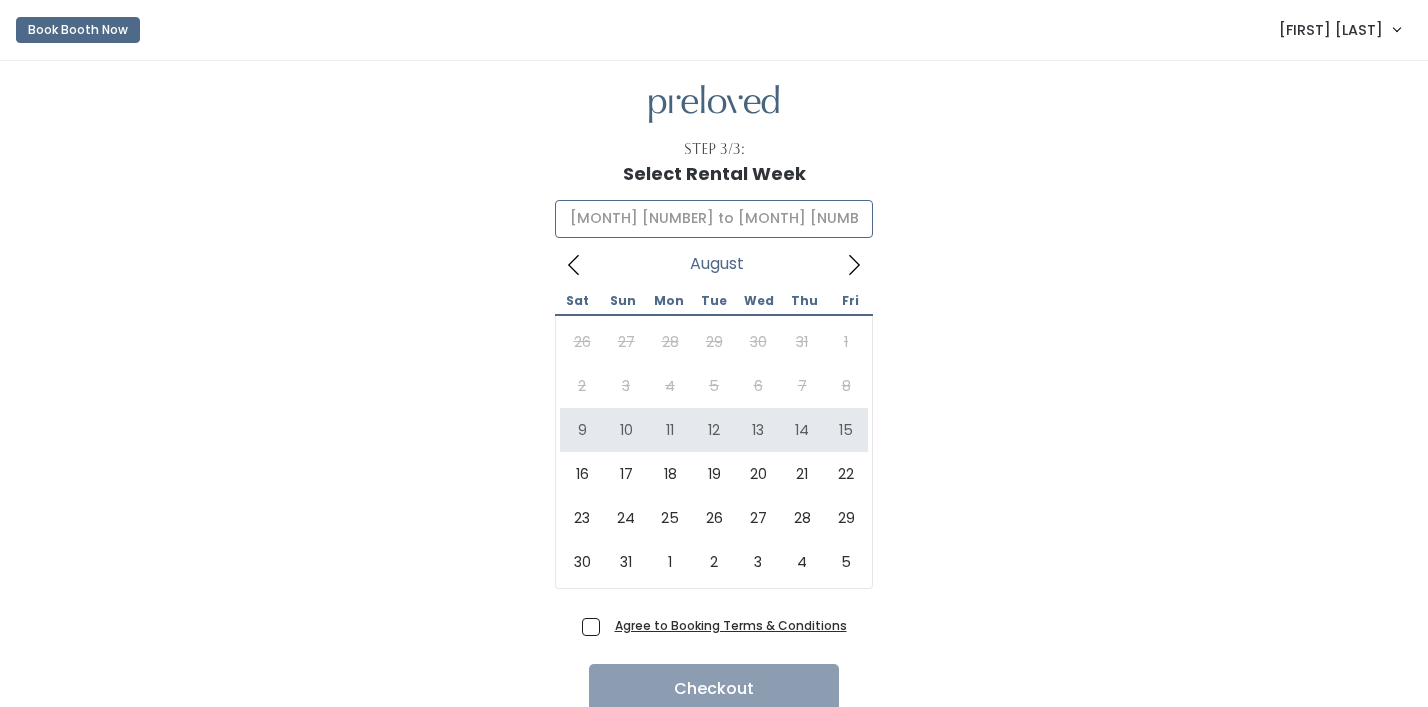 click 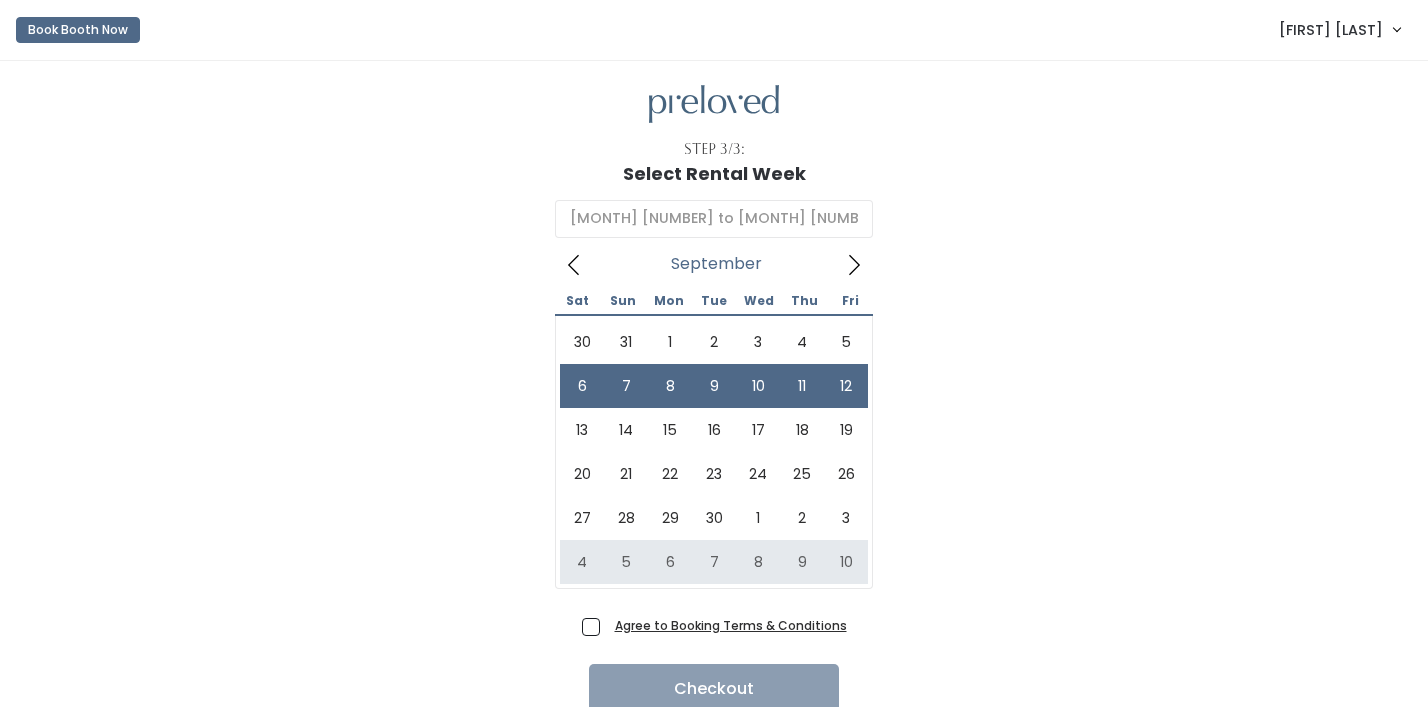 click on "Agree to Booking Terms & Conditions" at bounding box center [727, 625] 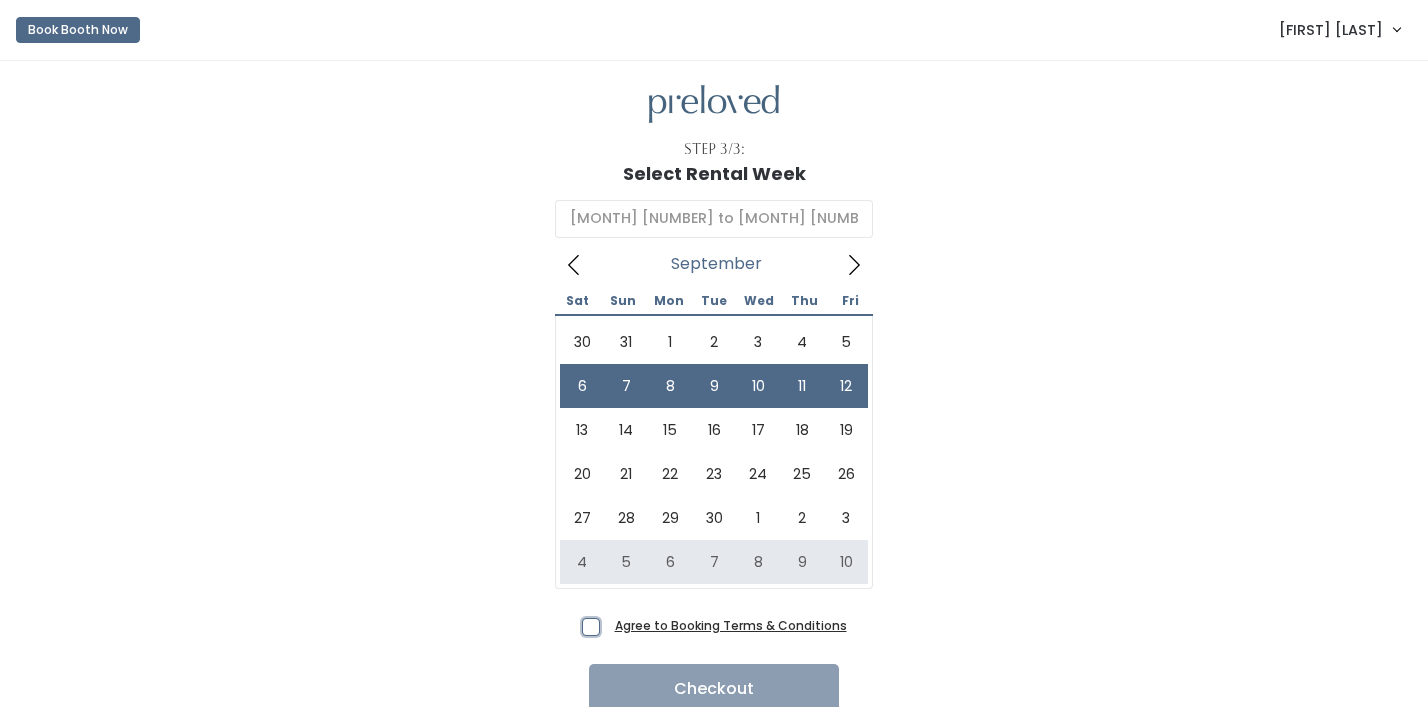 checkbox on "true" 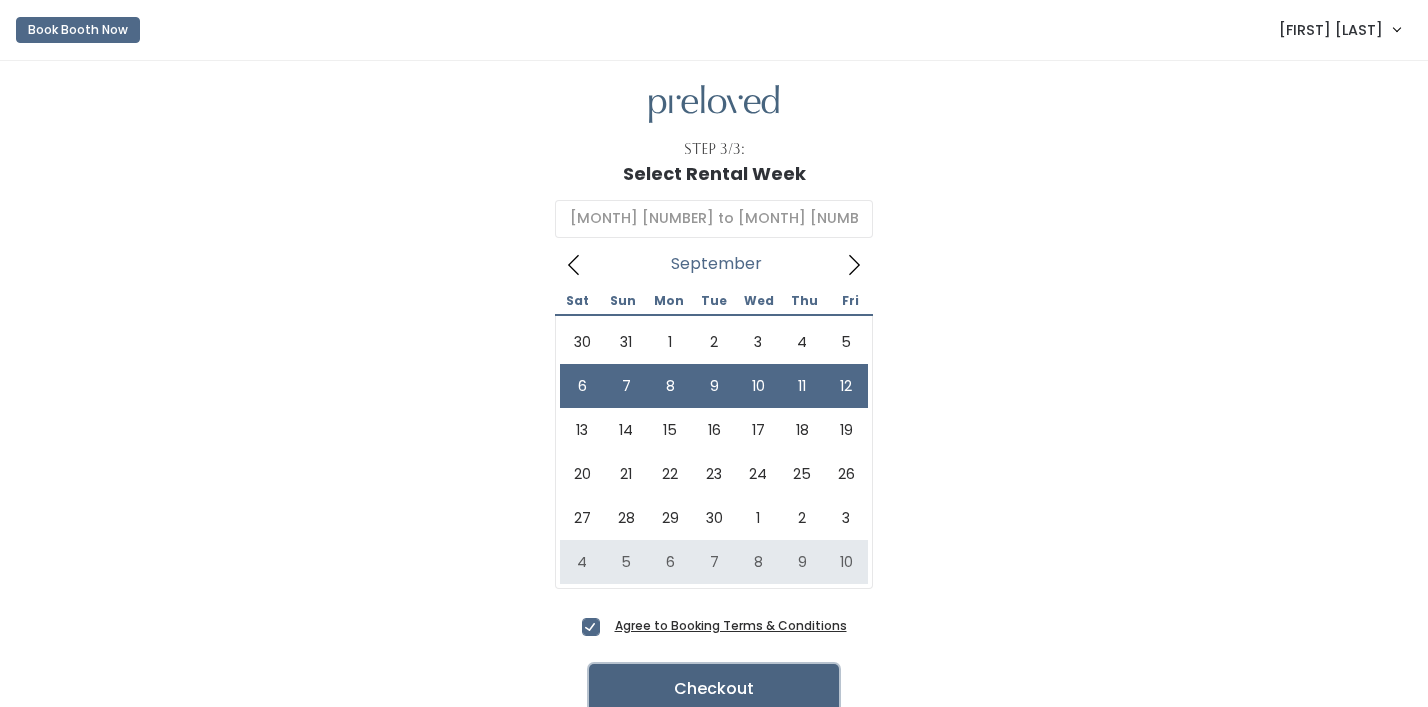 click on "Checkout" at bounding box center [714, 689] 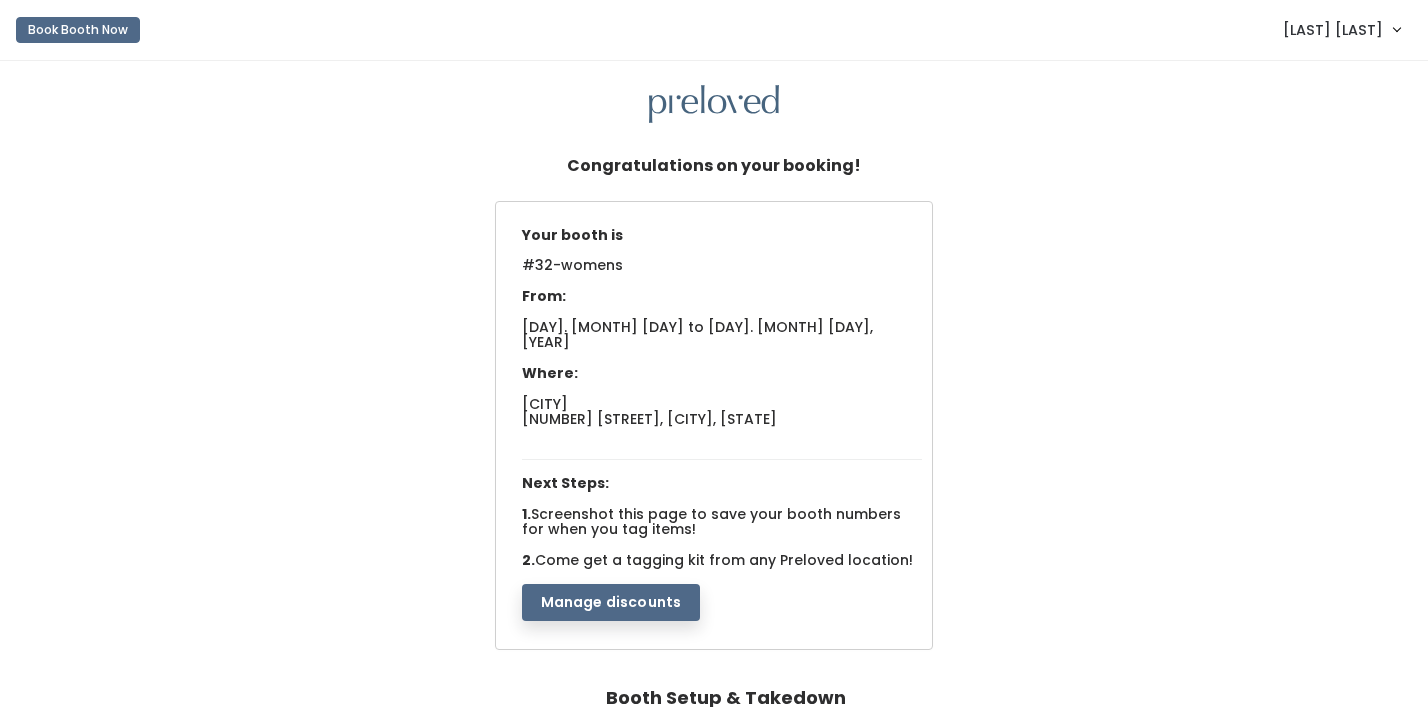 scroll, scrollTop: 0, scrollLeft: 0, axis: both 